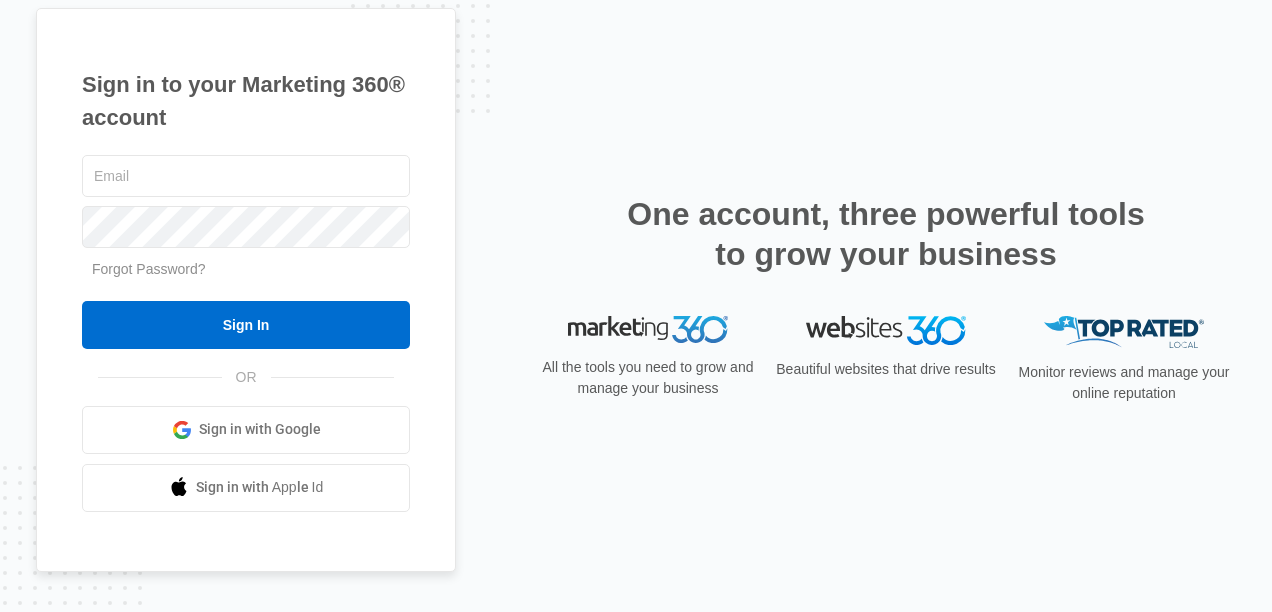 scroll, scrollTop: 0, scrollLeft: 0, axis: both 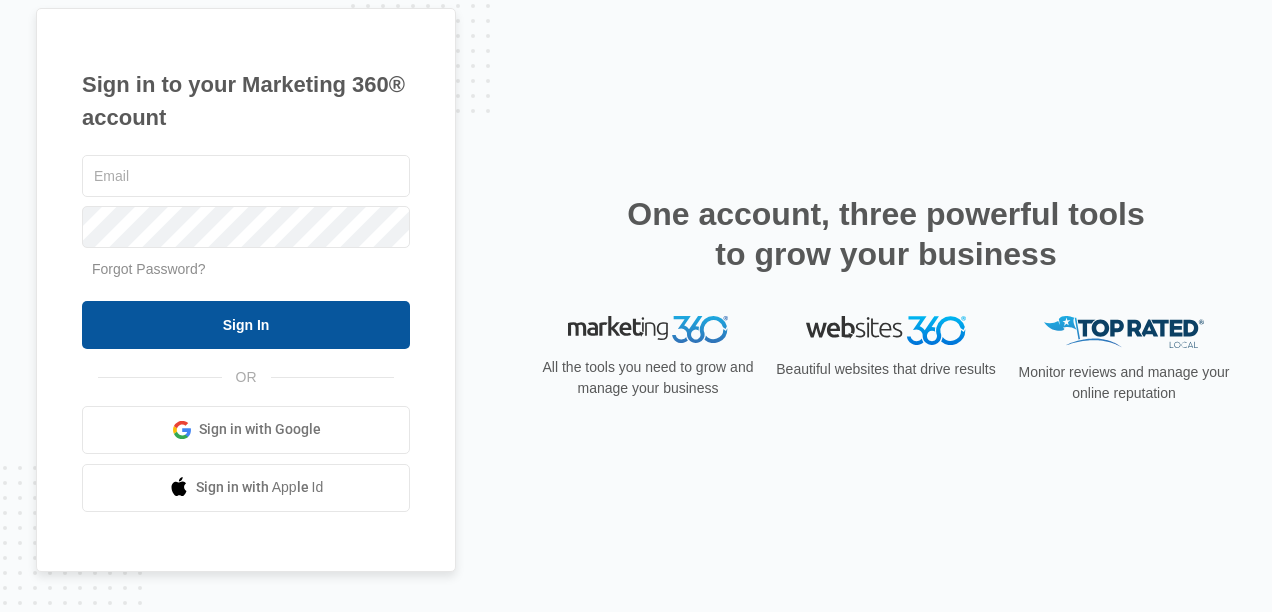 type on "[FIRST]@[DOMAIN]" 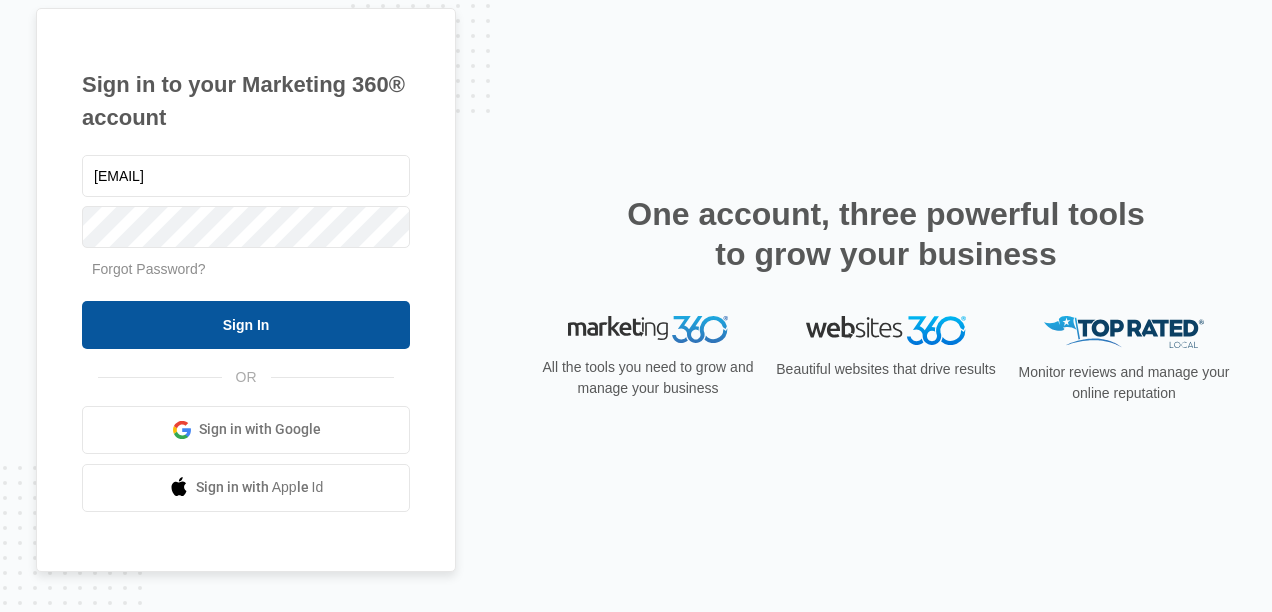 click on "Sign In" at bounding box center [246, 325] 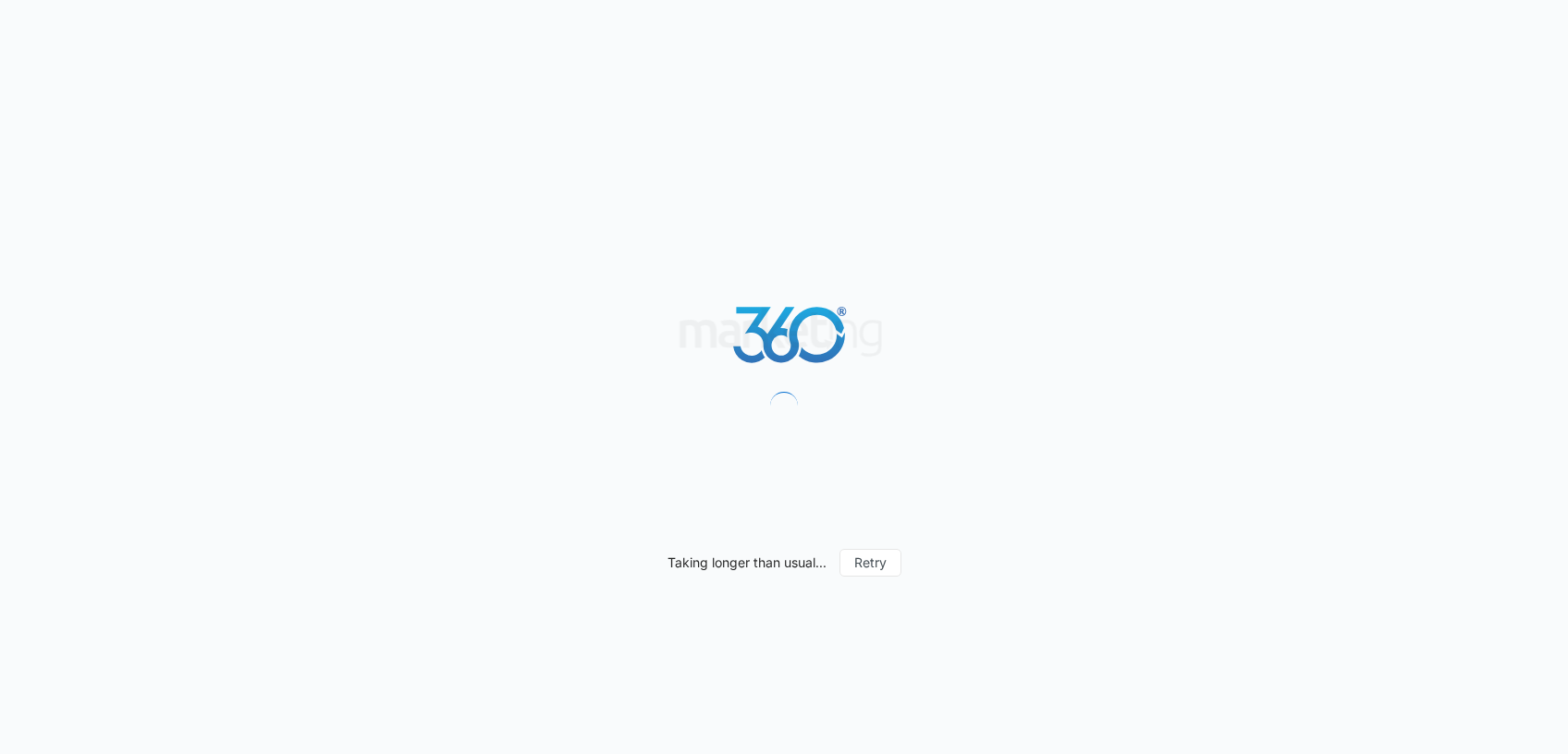 scroll, scrollTop: 0, scrollLeft: 0, axis: both 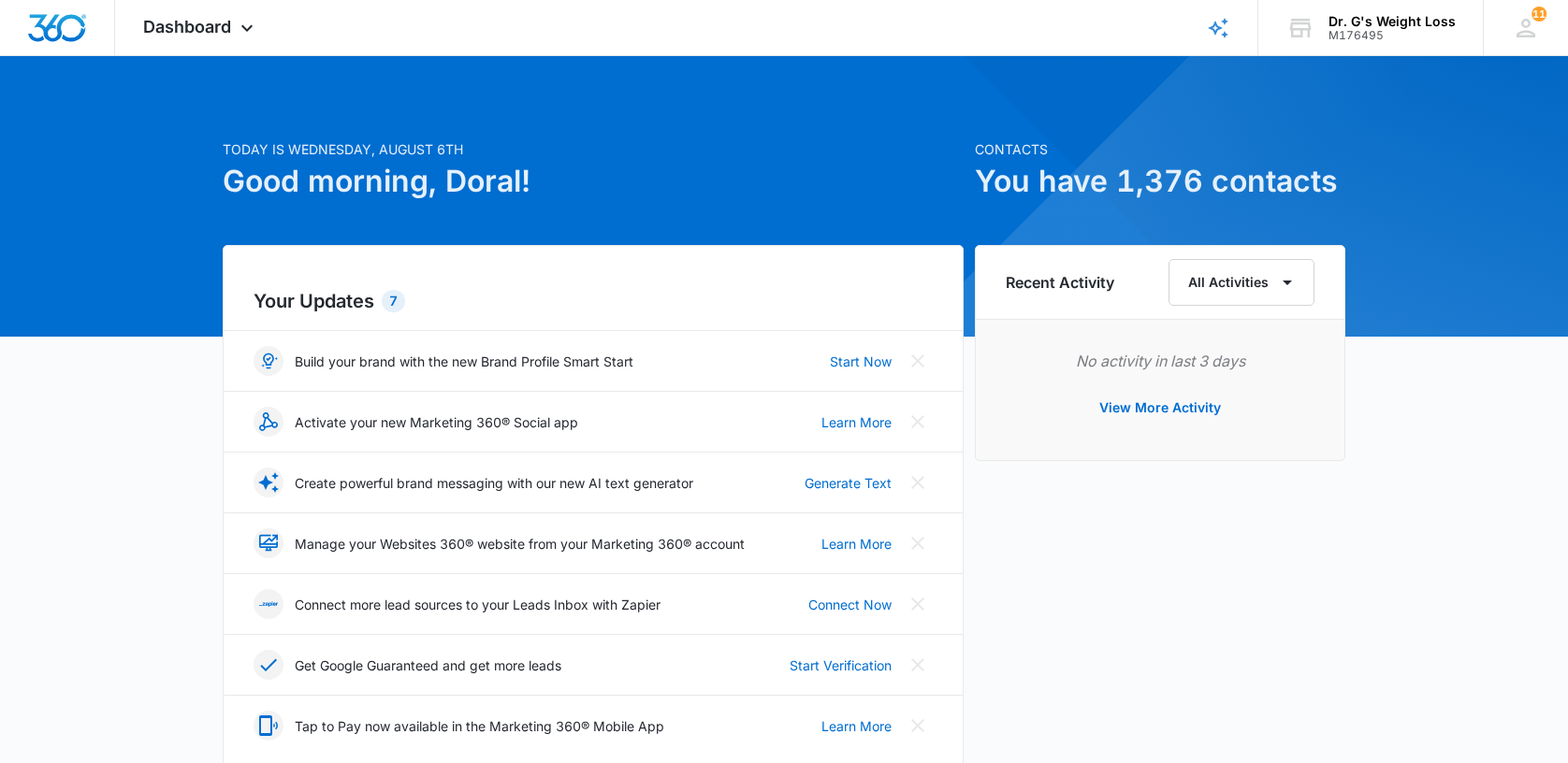 click on "Today is Wednesday, August 6th" at bounding box center [593, 149] 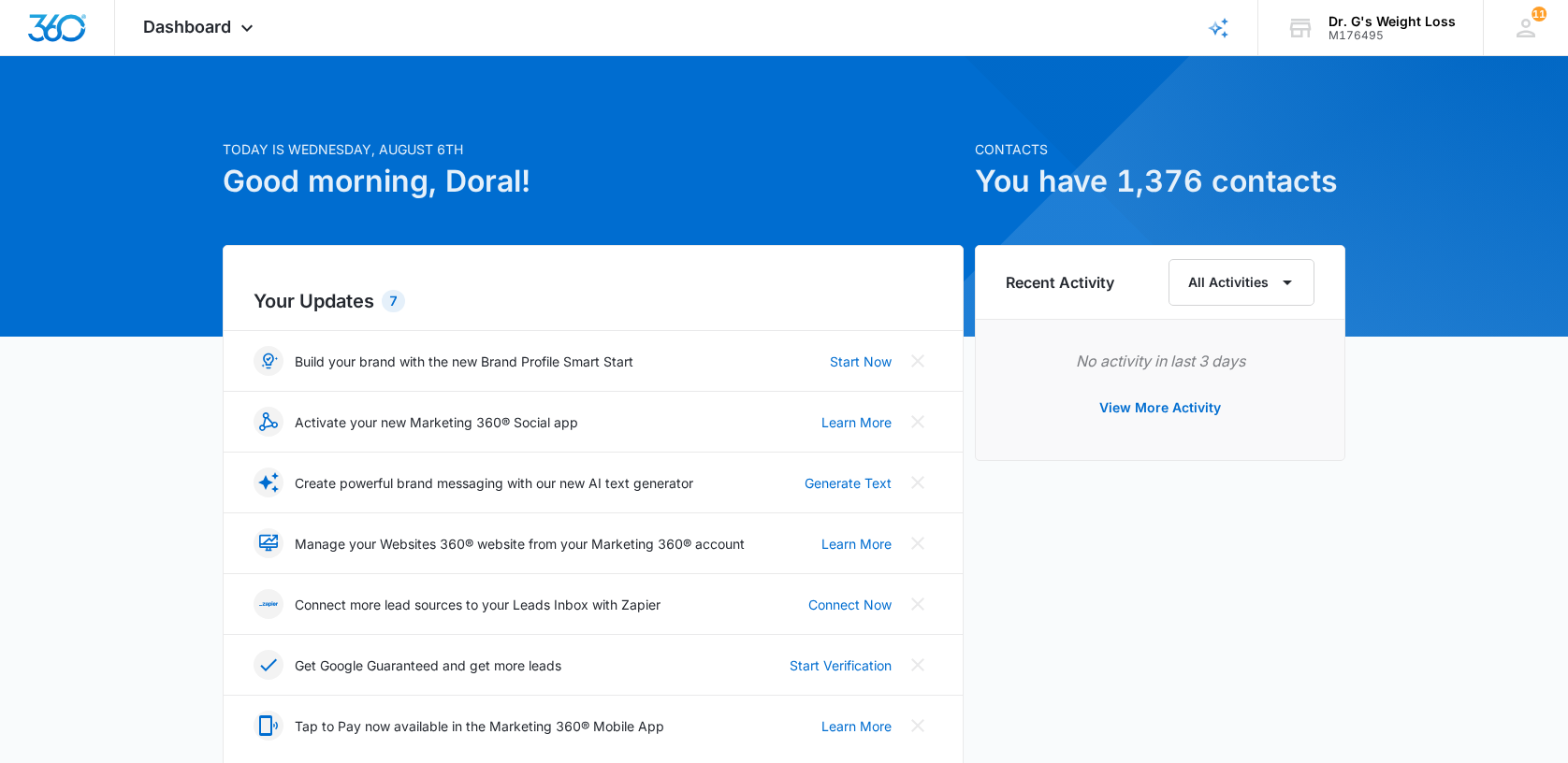 click on "Good morning, Doral!" at bounding box center [593, 181] 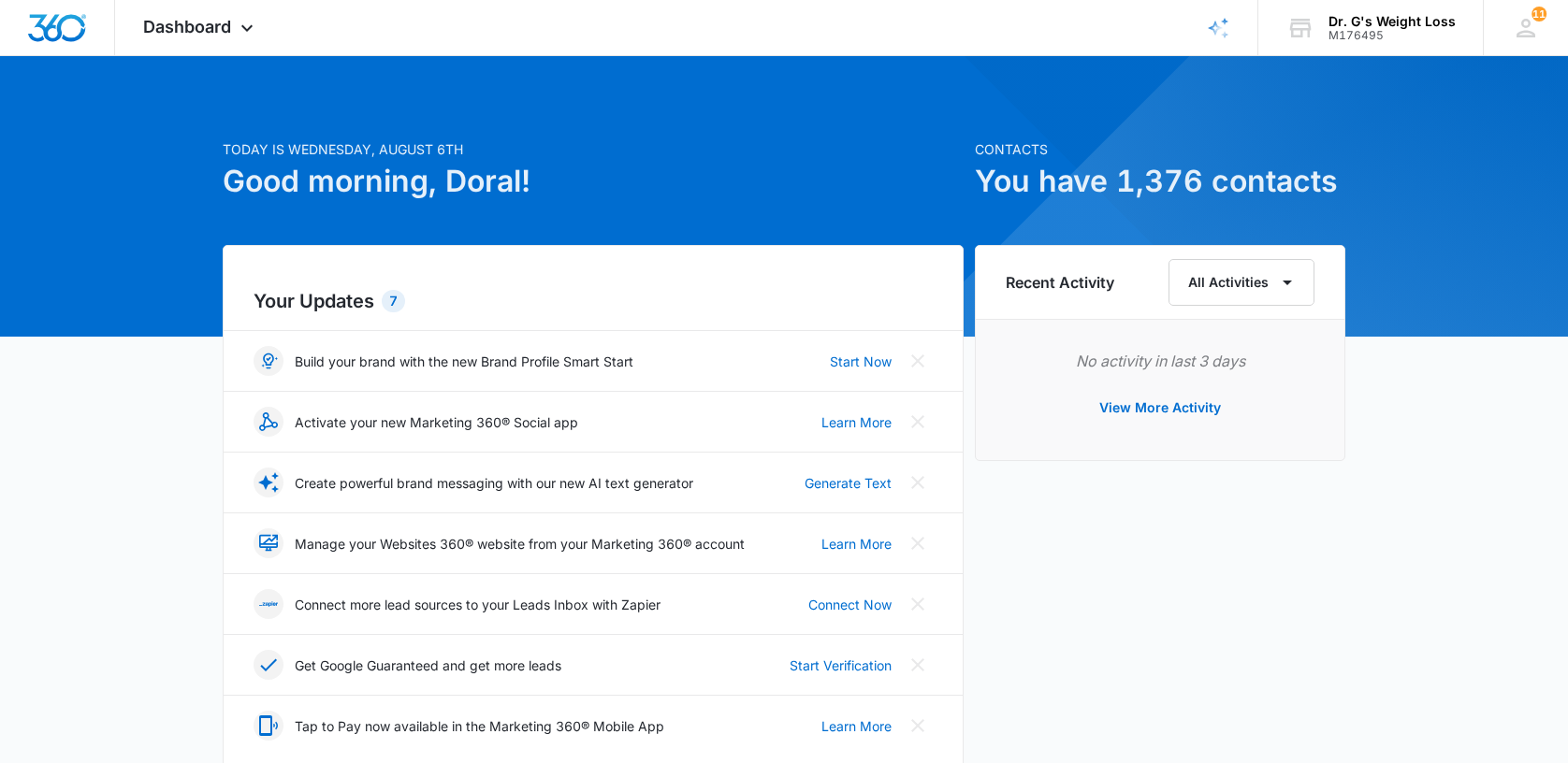 click on "Good morning, Doral!" at bounding box center (593, 181) 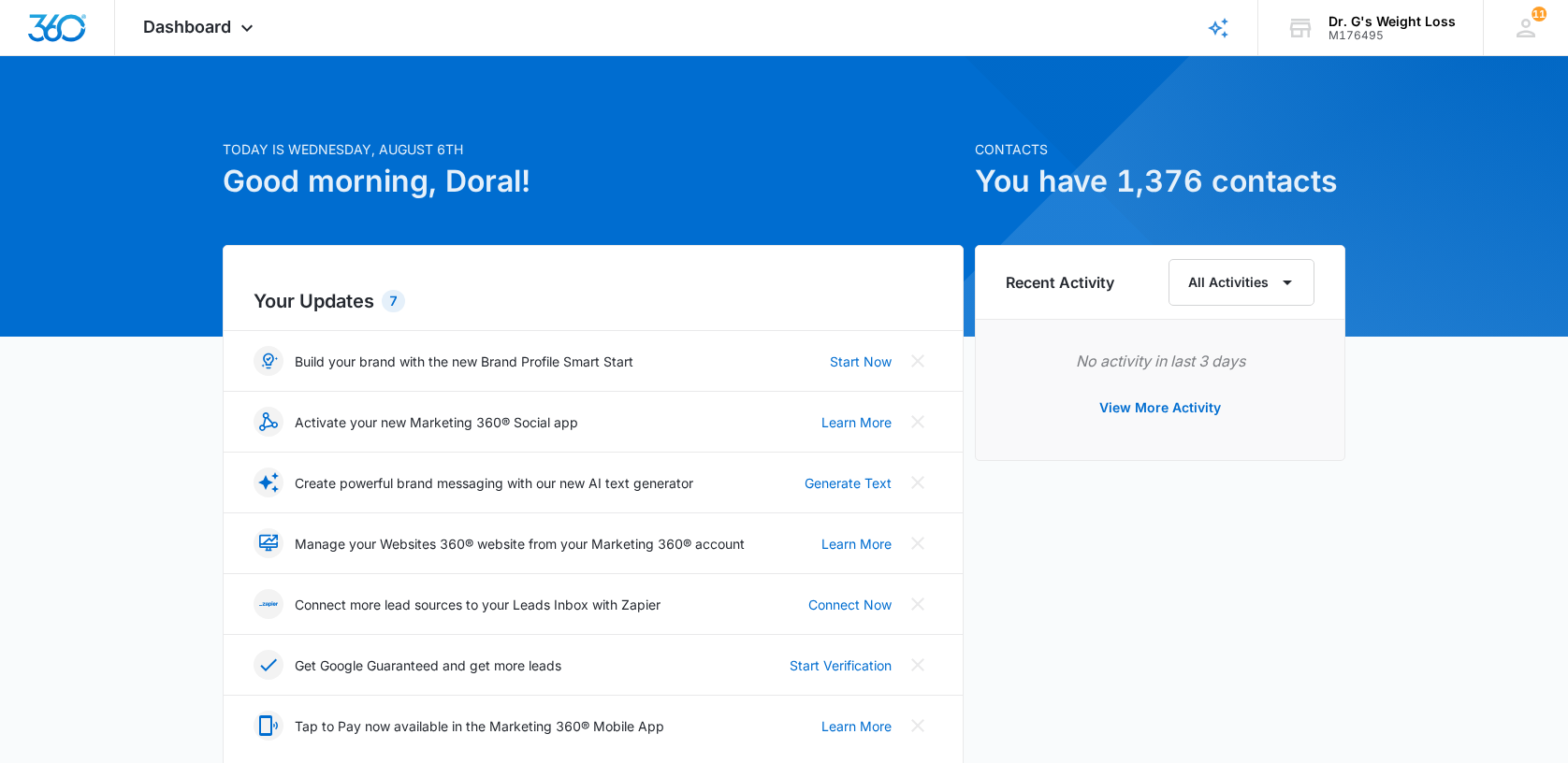 drag, startPoint x: 298, startPoint y: 206, endPoint x: 298, endPoint y: 195, distance: 11 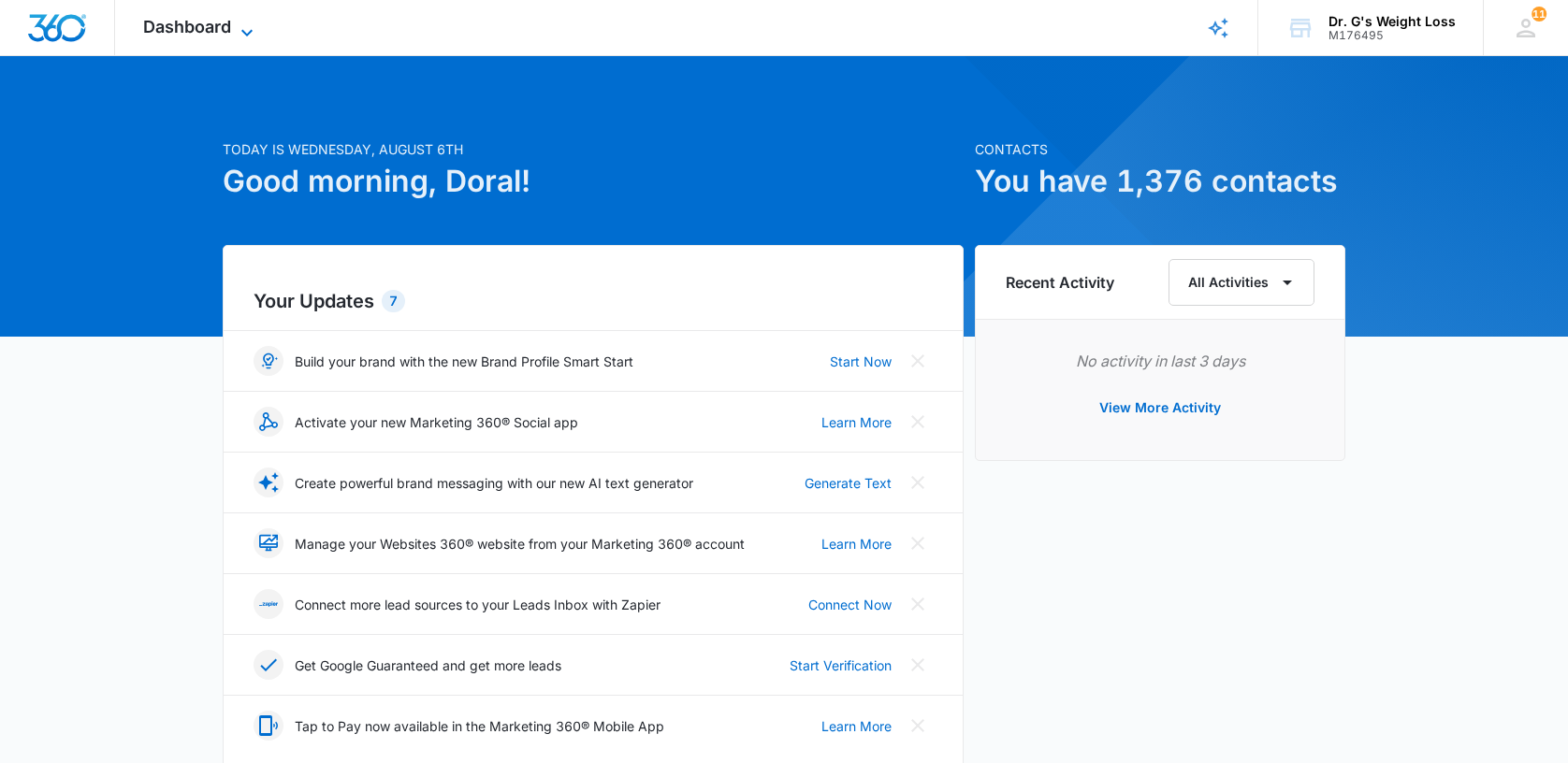 click on "Dashboard" at bounding box center [187, 26] 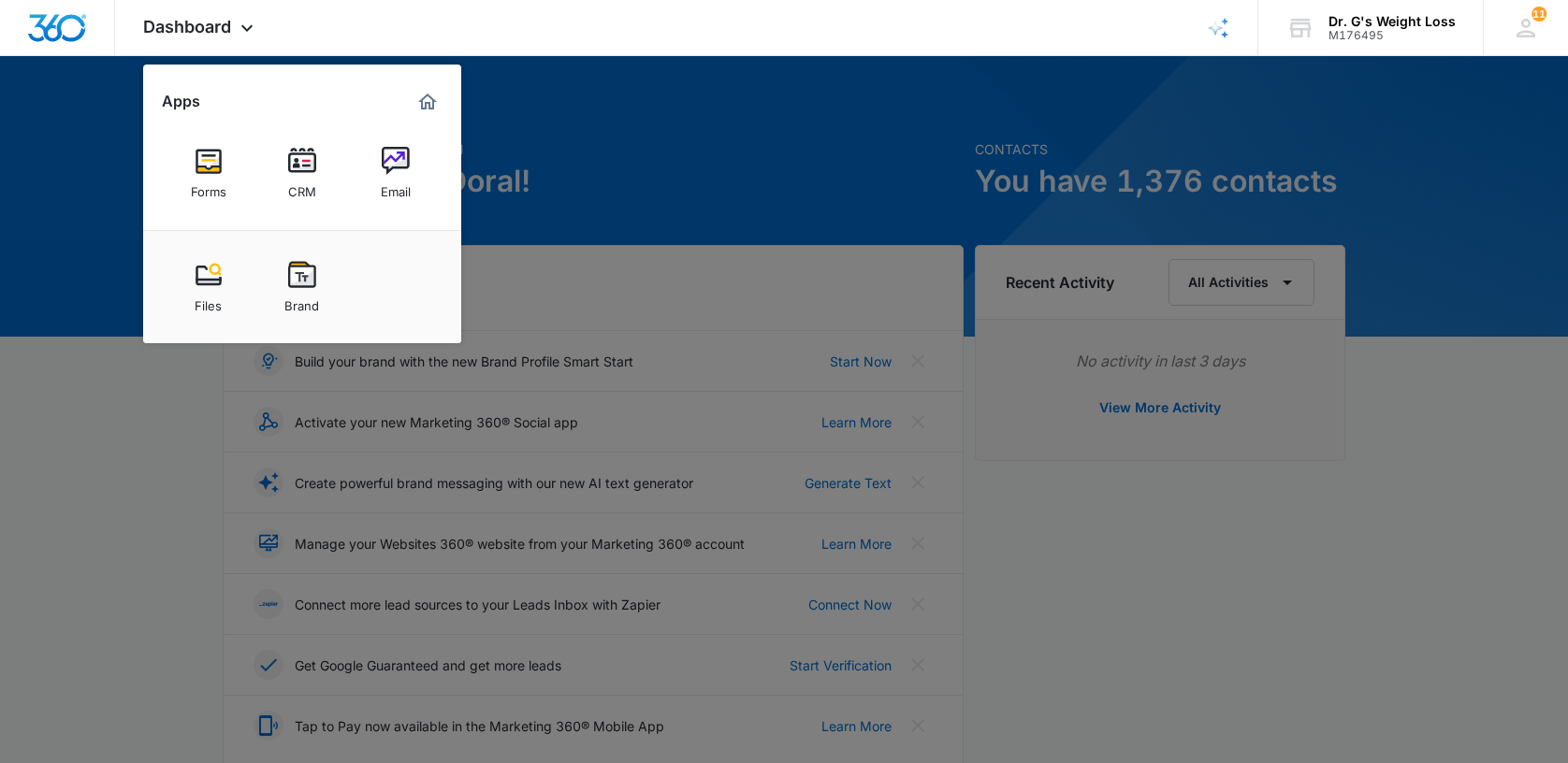 click at bounding box center (302, 161) 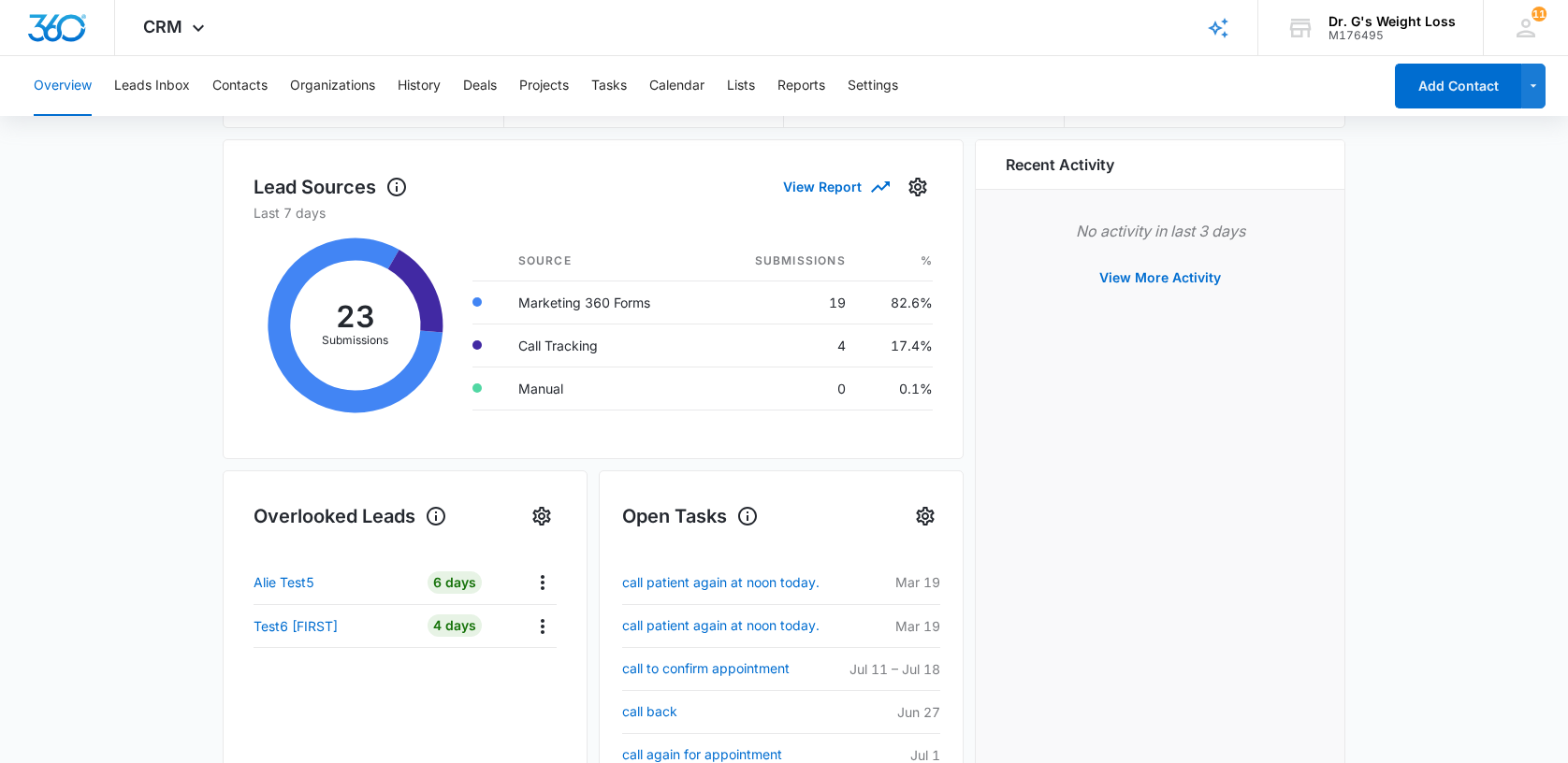 scroll, scrollTop: 0, scrollLeft: 0, axis: both 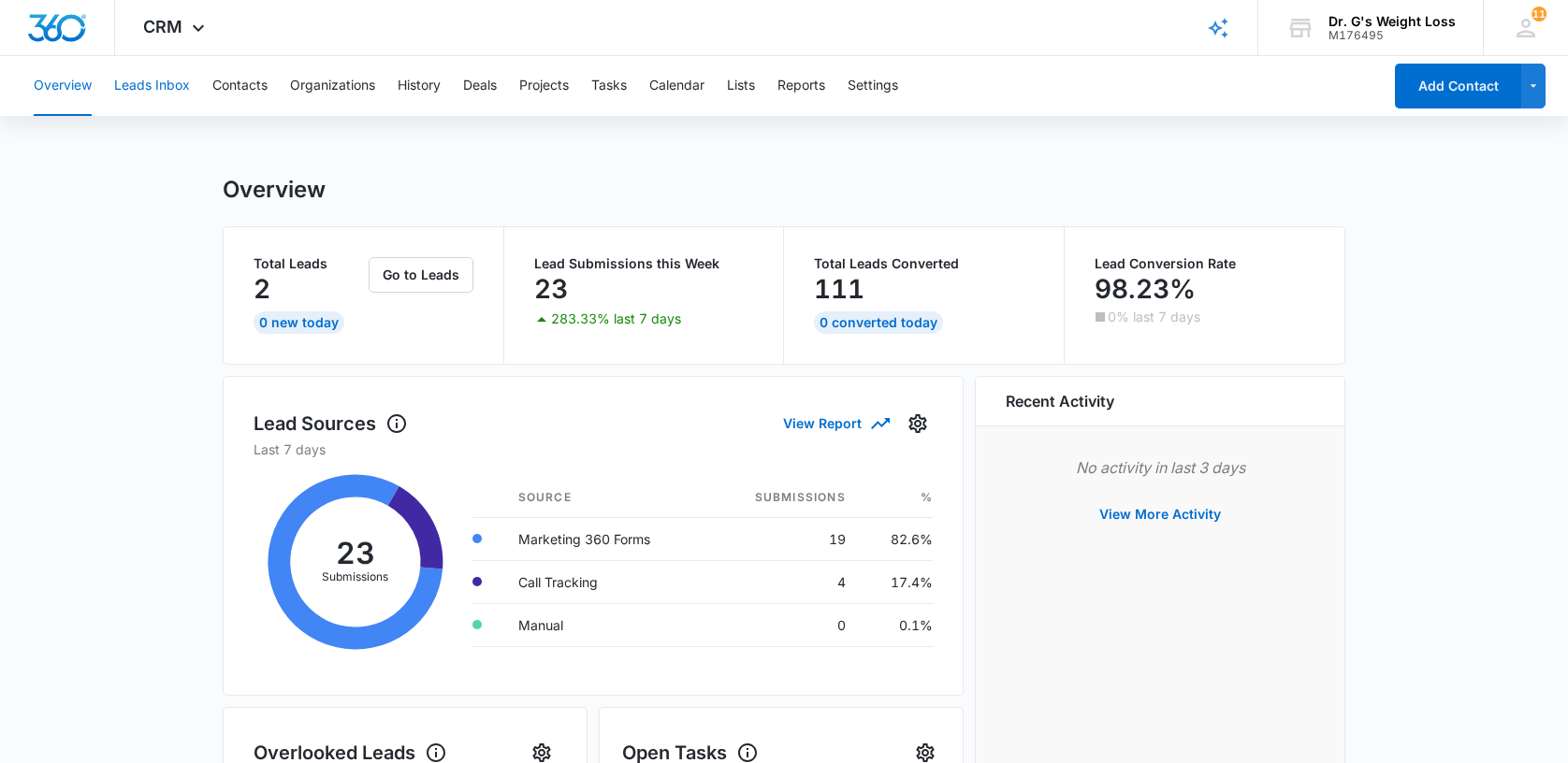 click on "Leads Inbox" at bounding box center [152, 86] 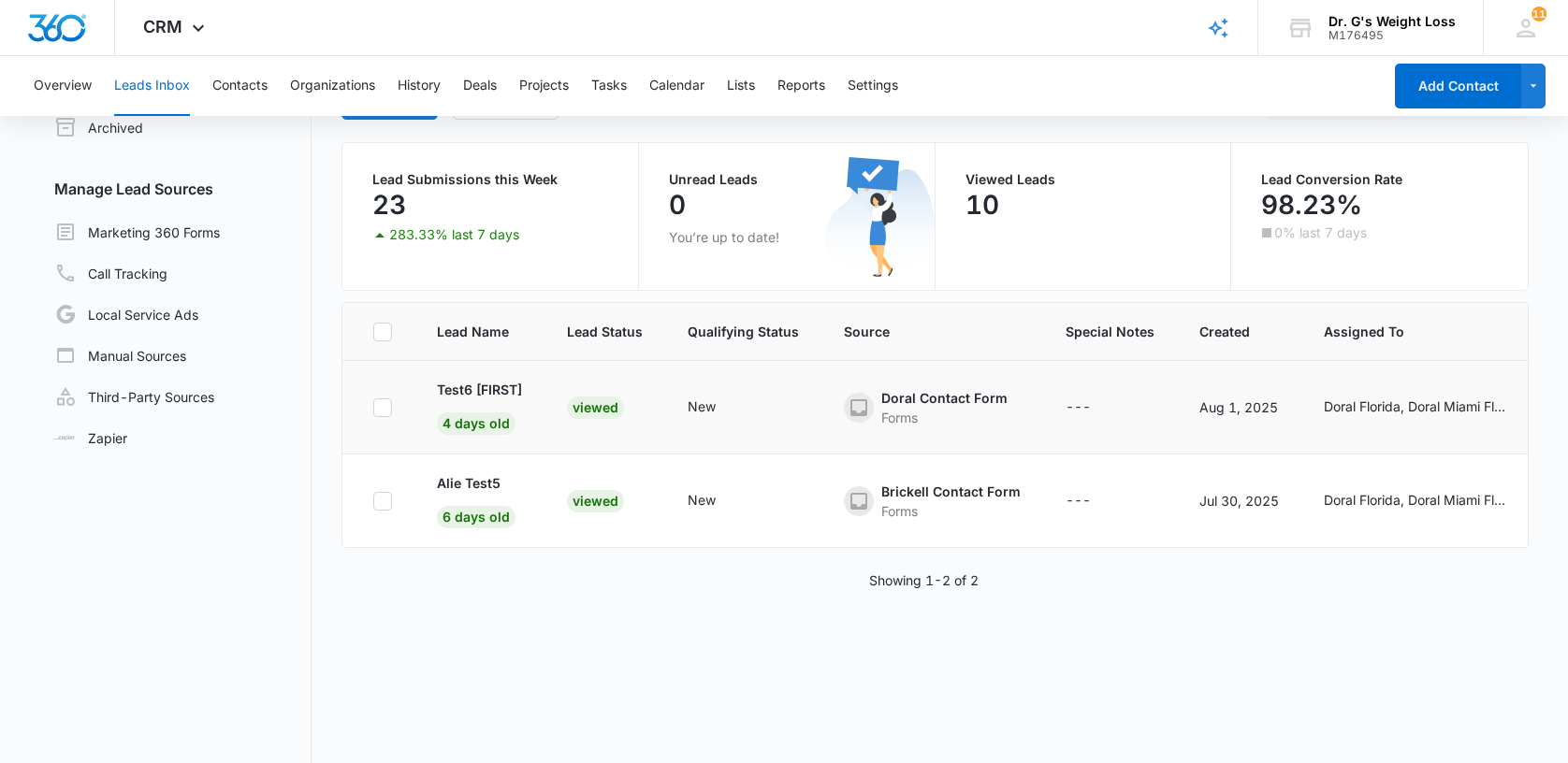 scroll, scrollTop: 124, scrollLeft: 0, axis: vertical 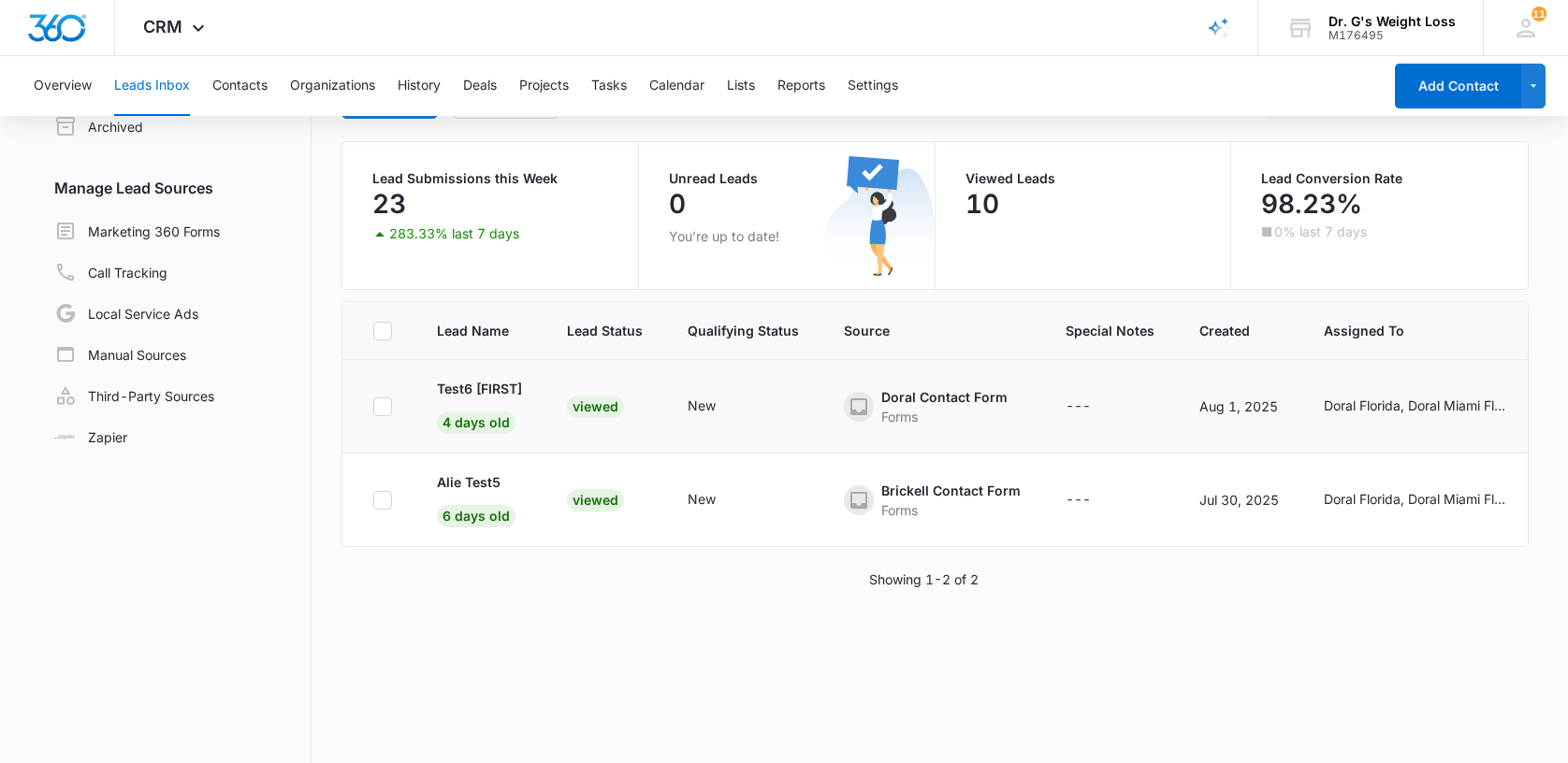 click on "Viewed" at bounding box center (595, 407) 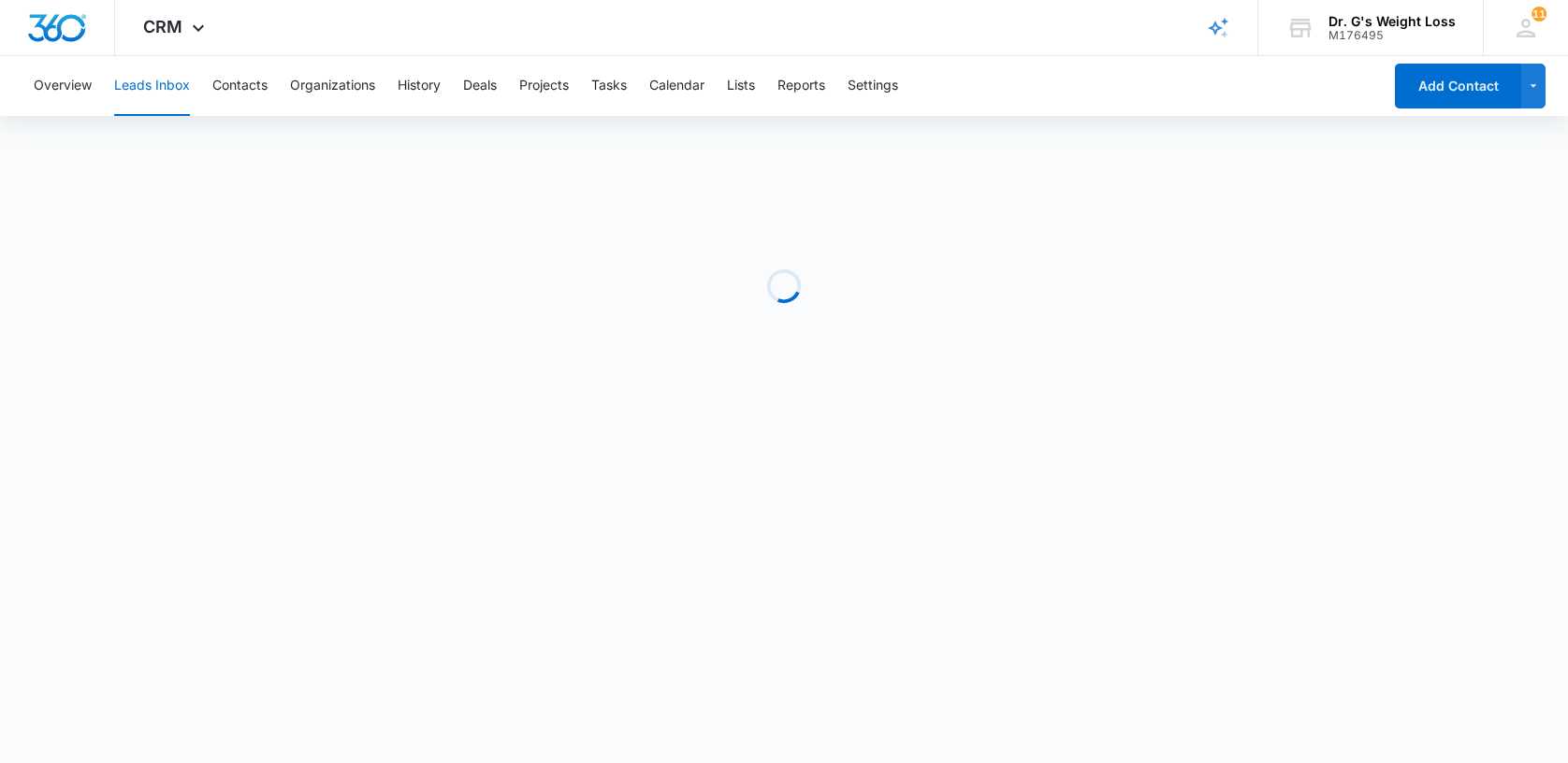 scroll, scrollTop: 0, scrollLeft: 0, axis: both 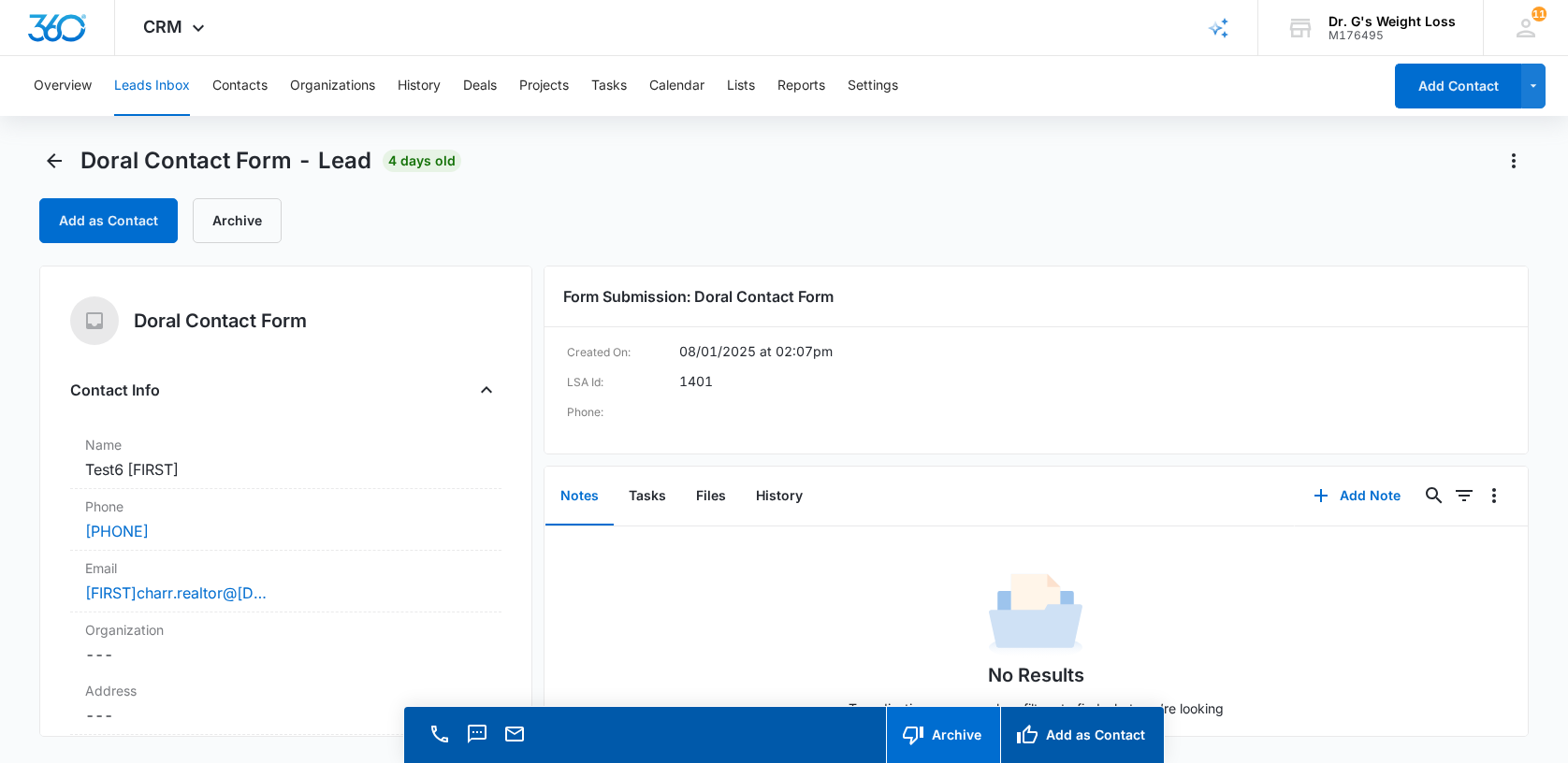 click on "Archive" at bounding box center [943, 735] 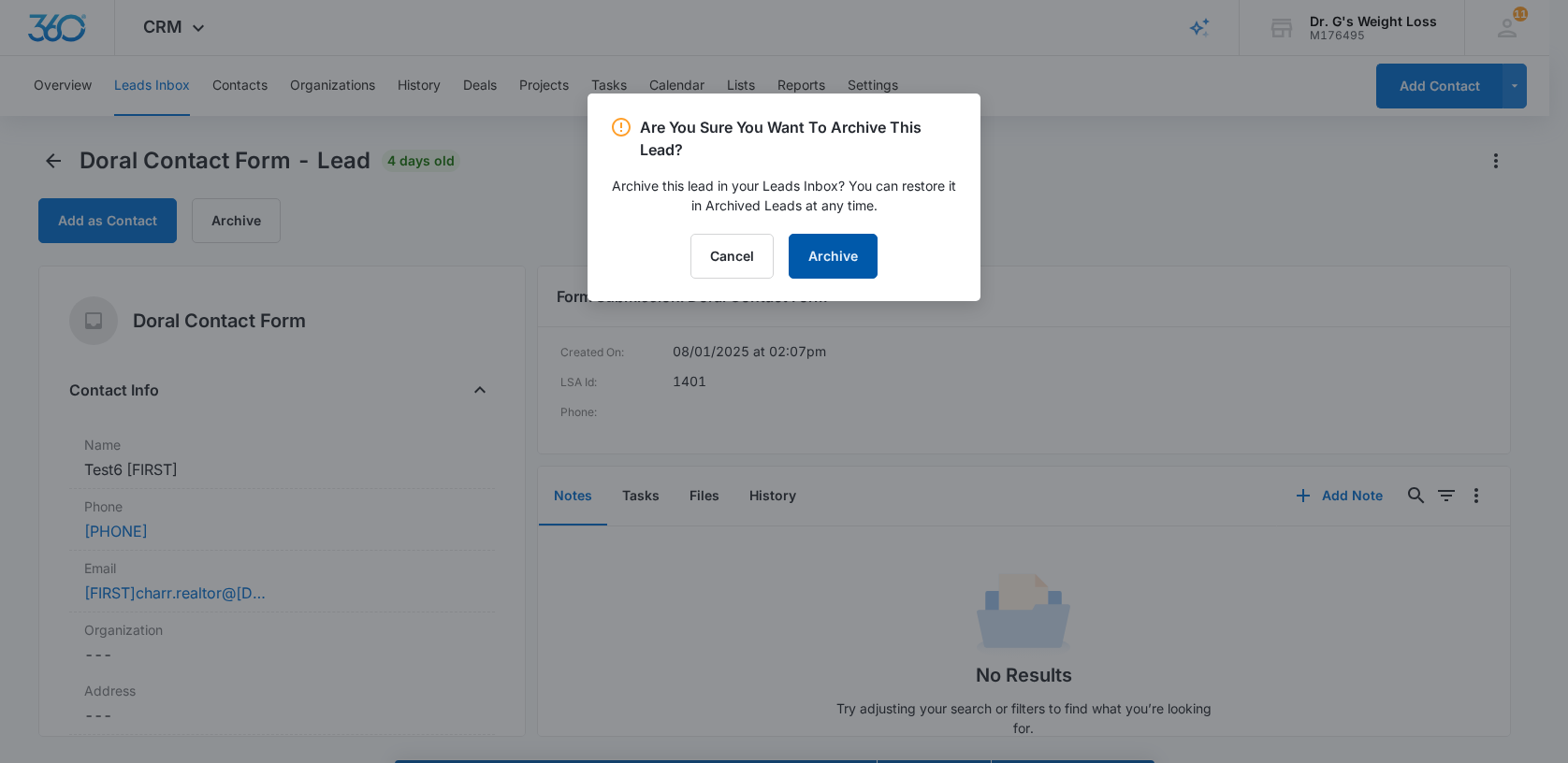 click on "Archive" at bounding box center (833, 256) 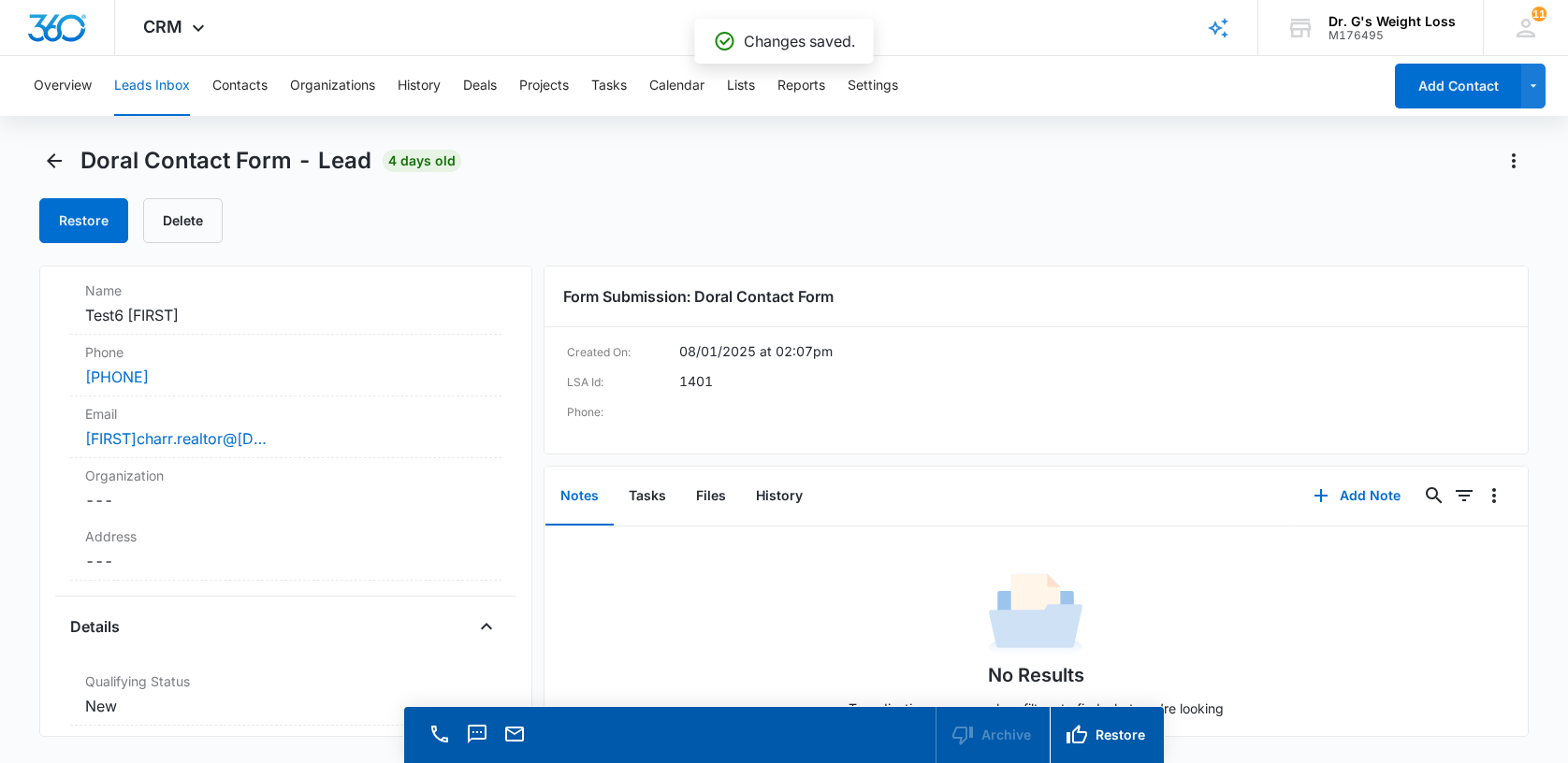 scroll, scrollTop: 0, scrollLeft: 0, axis: both 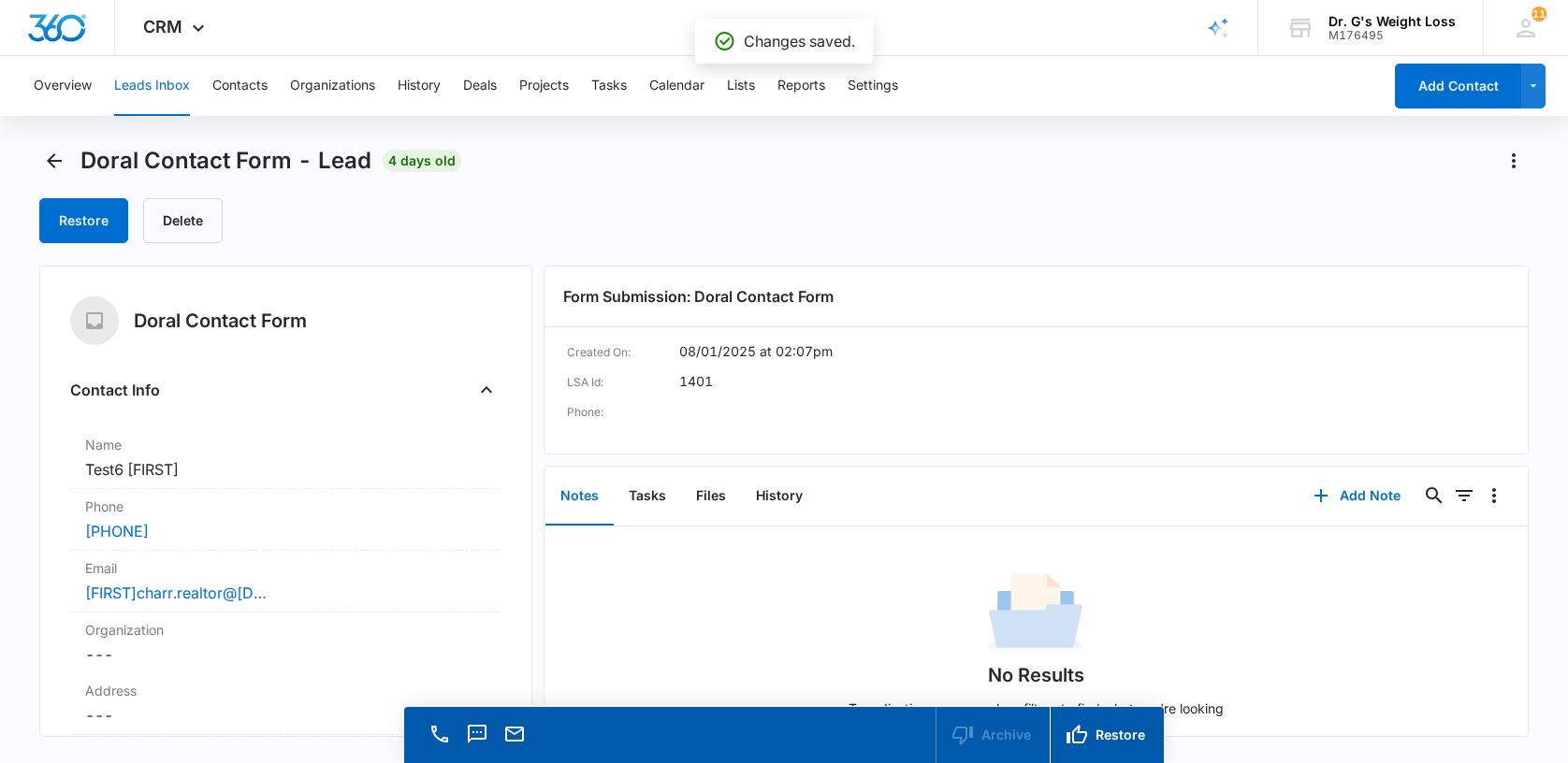 click on "Doral Contact Form" at bounding box center [220, 321] 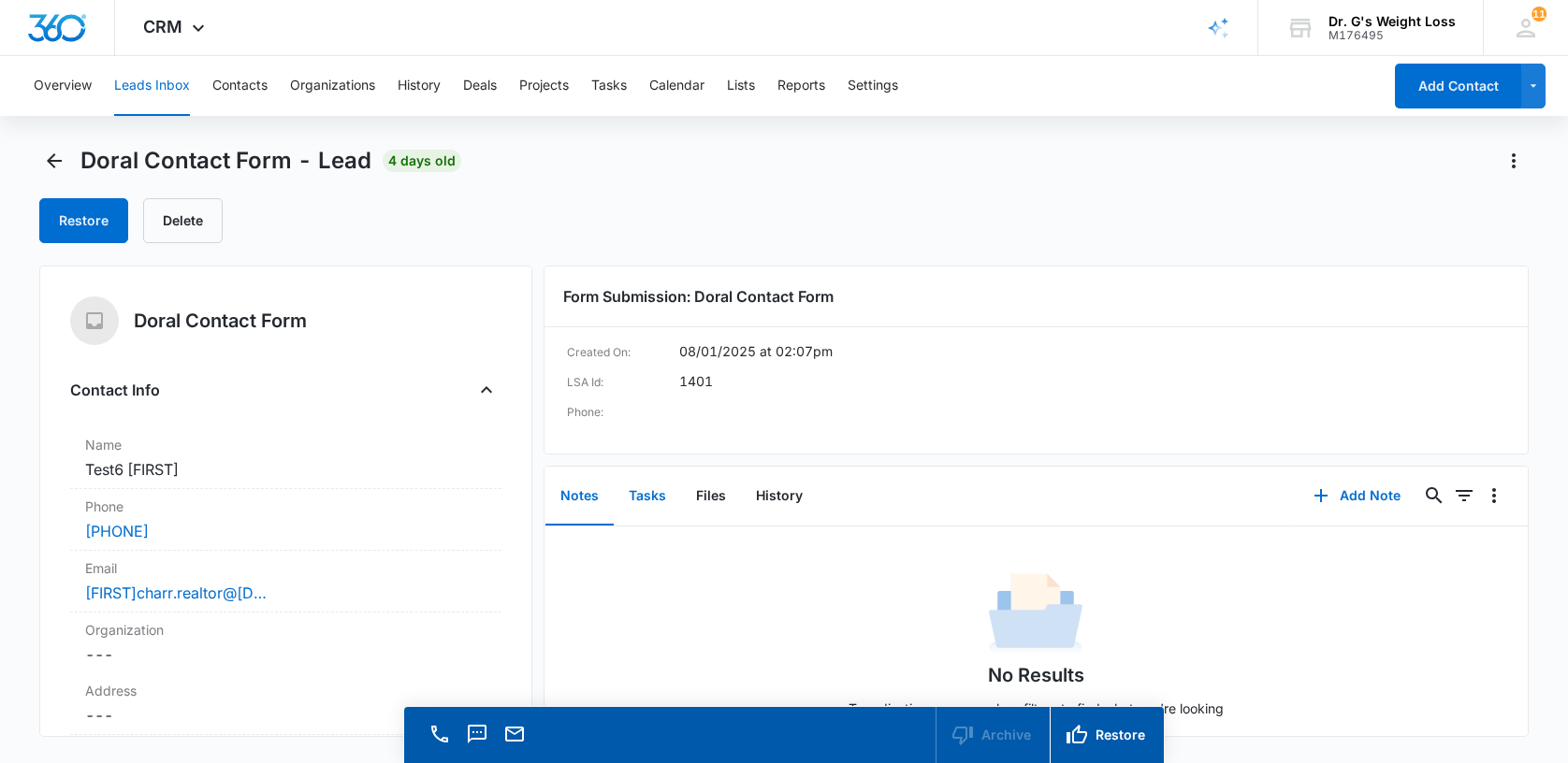 click on "Tasks" at bounding box center (647, 497) 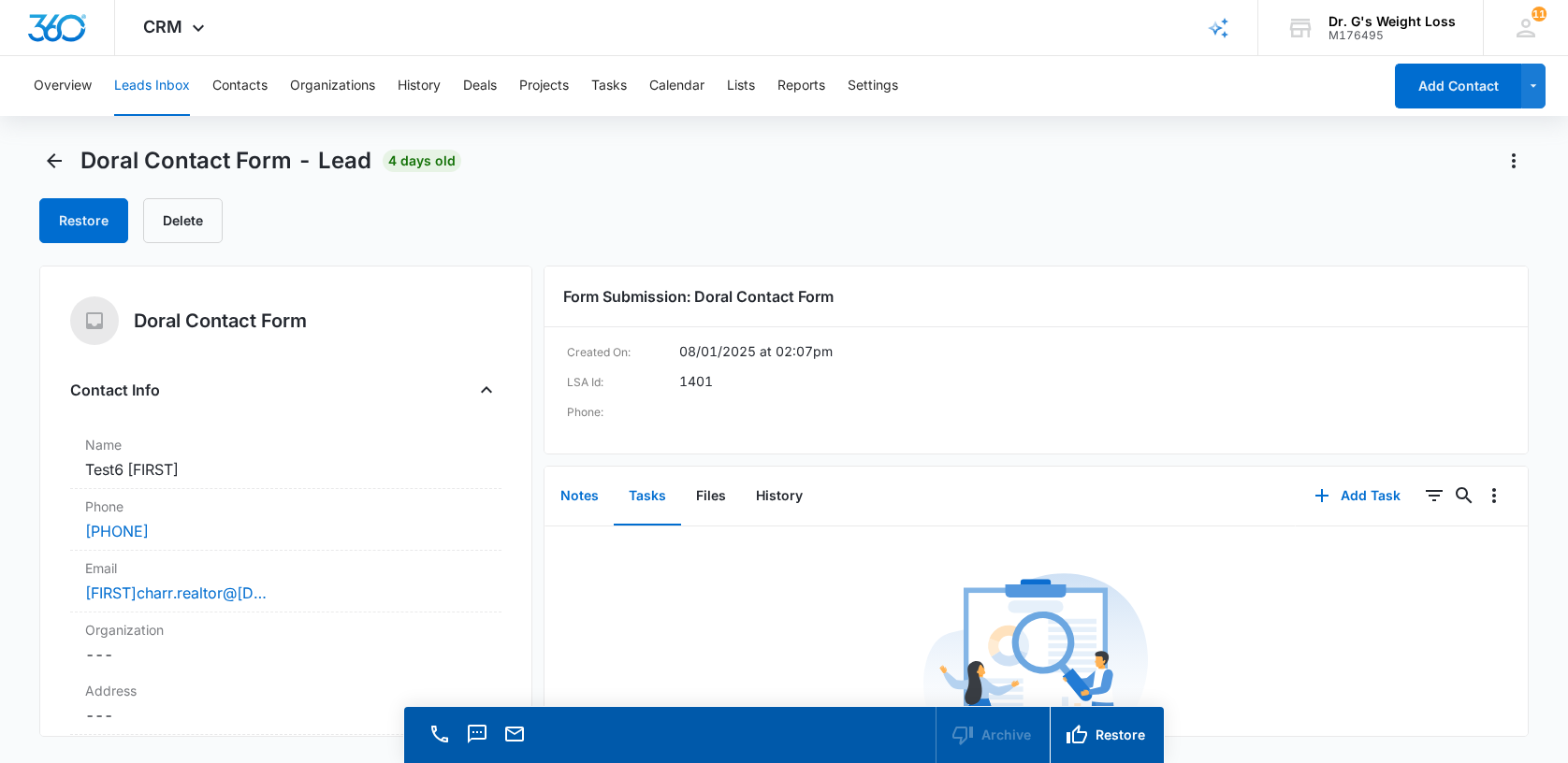 click on "Notes" at bounding box center (579, 497) 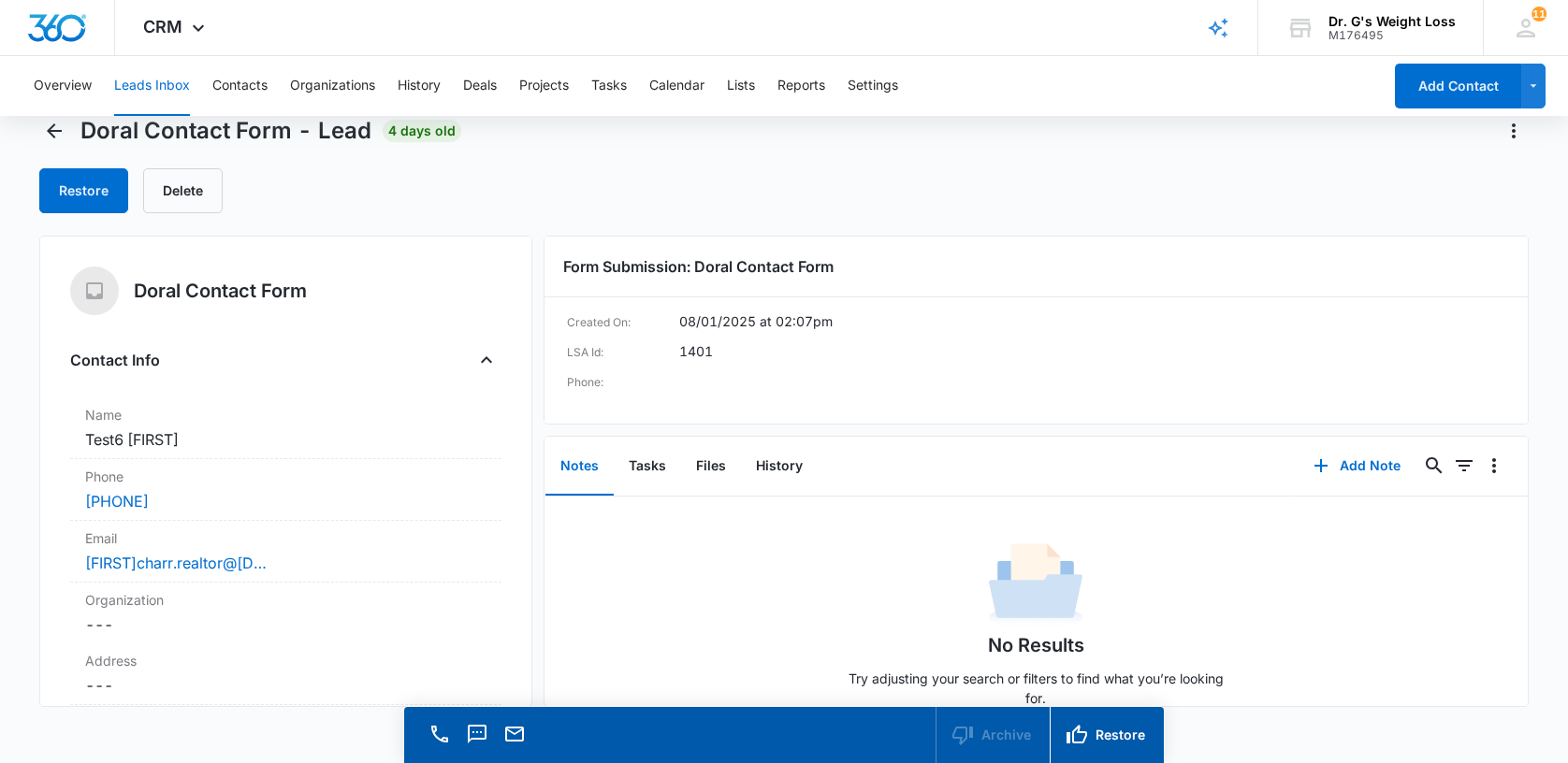 scroll, scrollTop: 53, scrollLeft: 0, axis: vertical 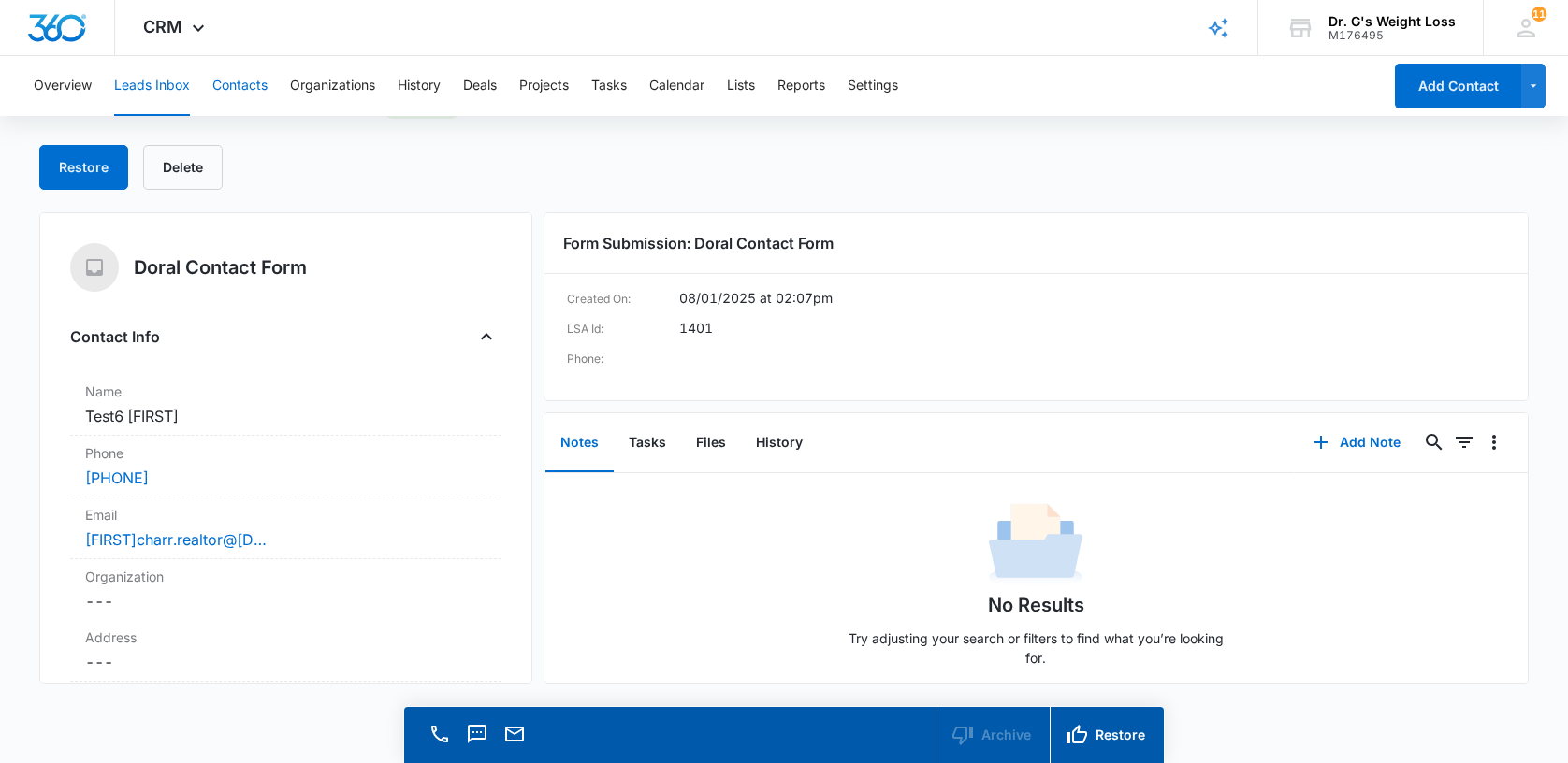 click on "Contacts" at bounding box center (240, 86) 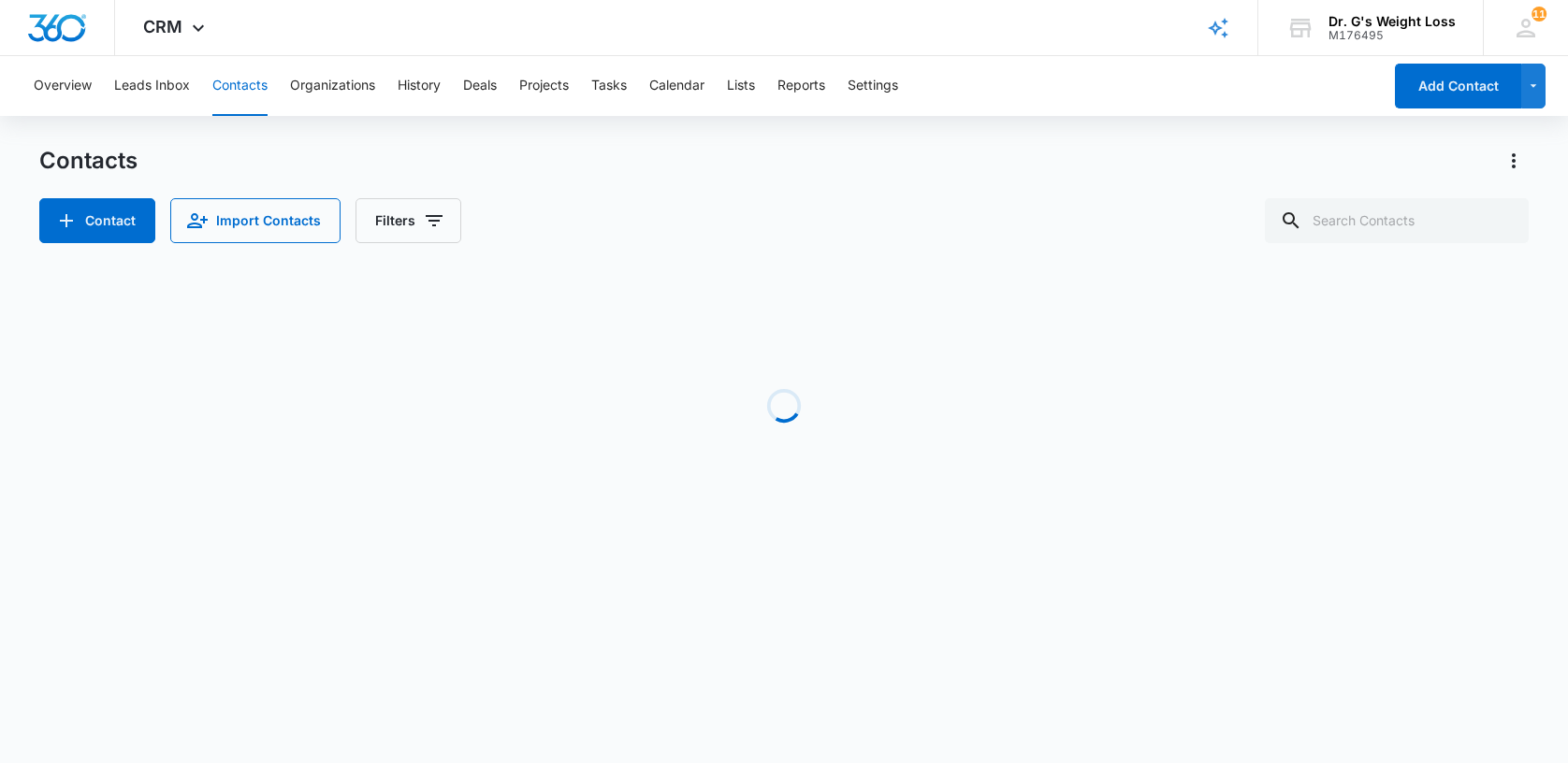 scroll, scrollTop: 0, scrollLeft: 0, axis: both 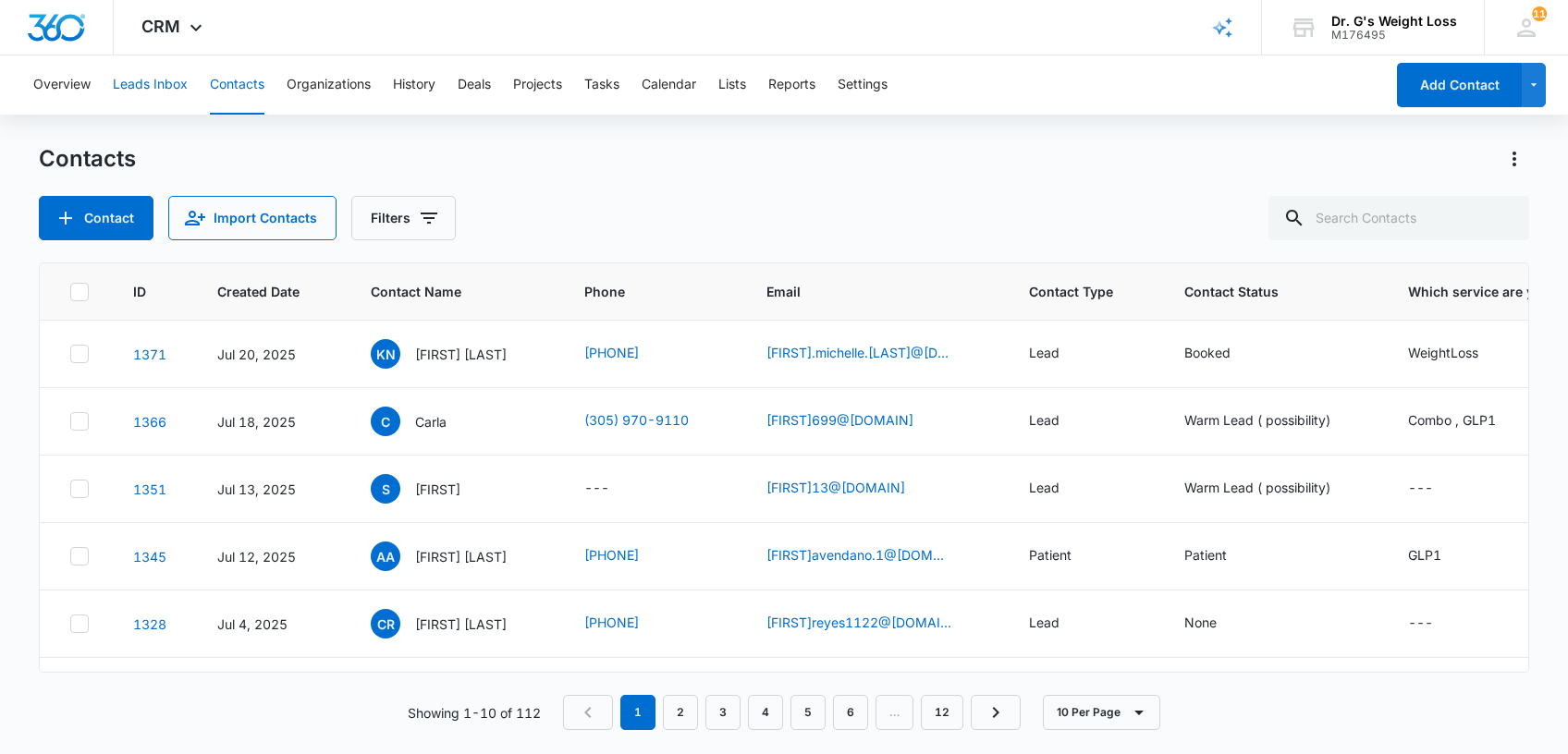 click on "Leads Inbox" at bounding box center (150, 85) 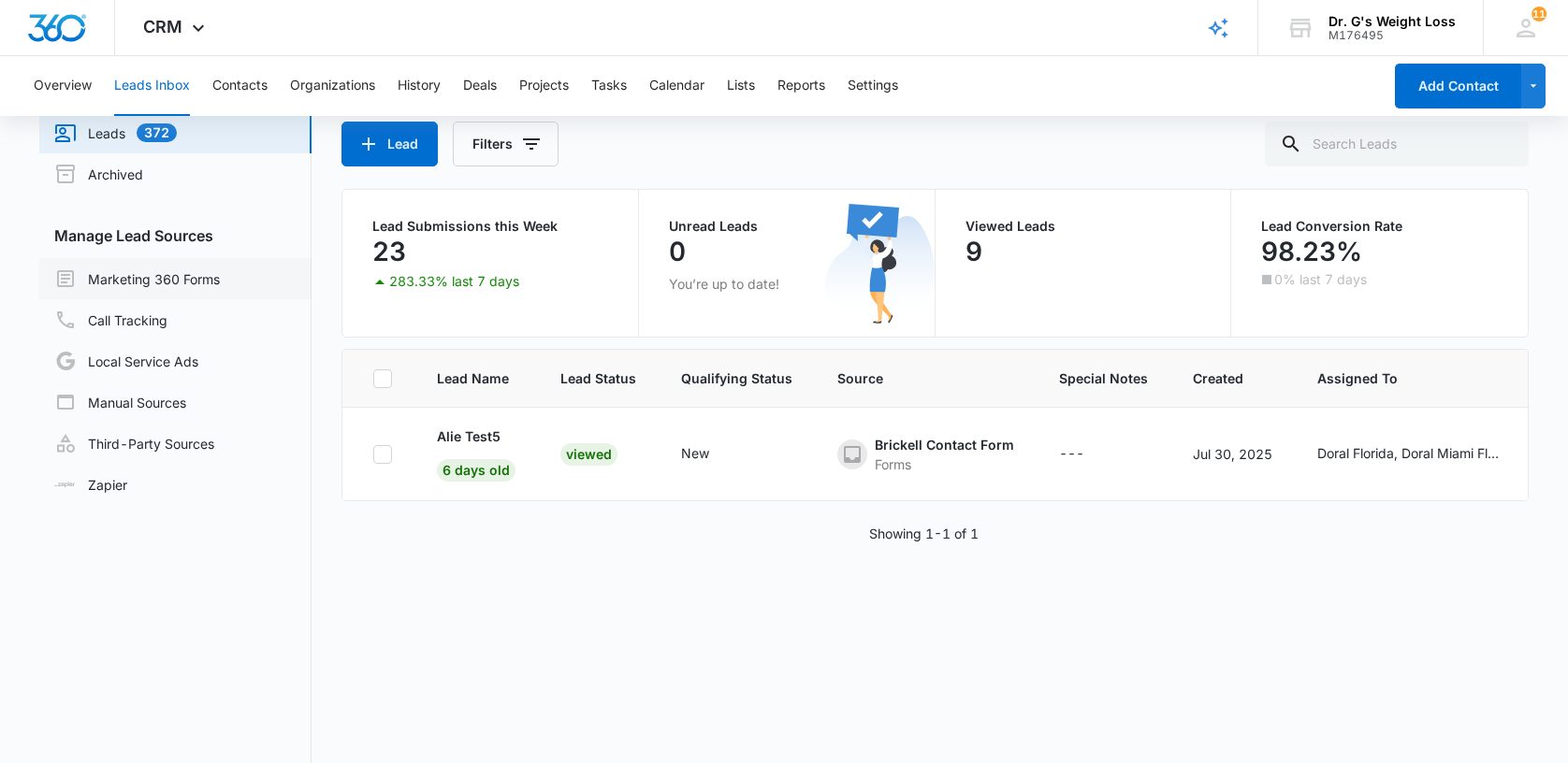 scroll, scrollTop: 0, scrollLeft: 0, axis: both 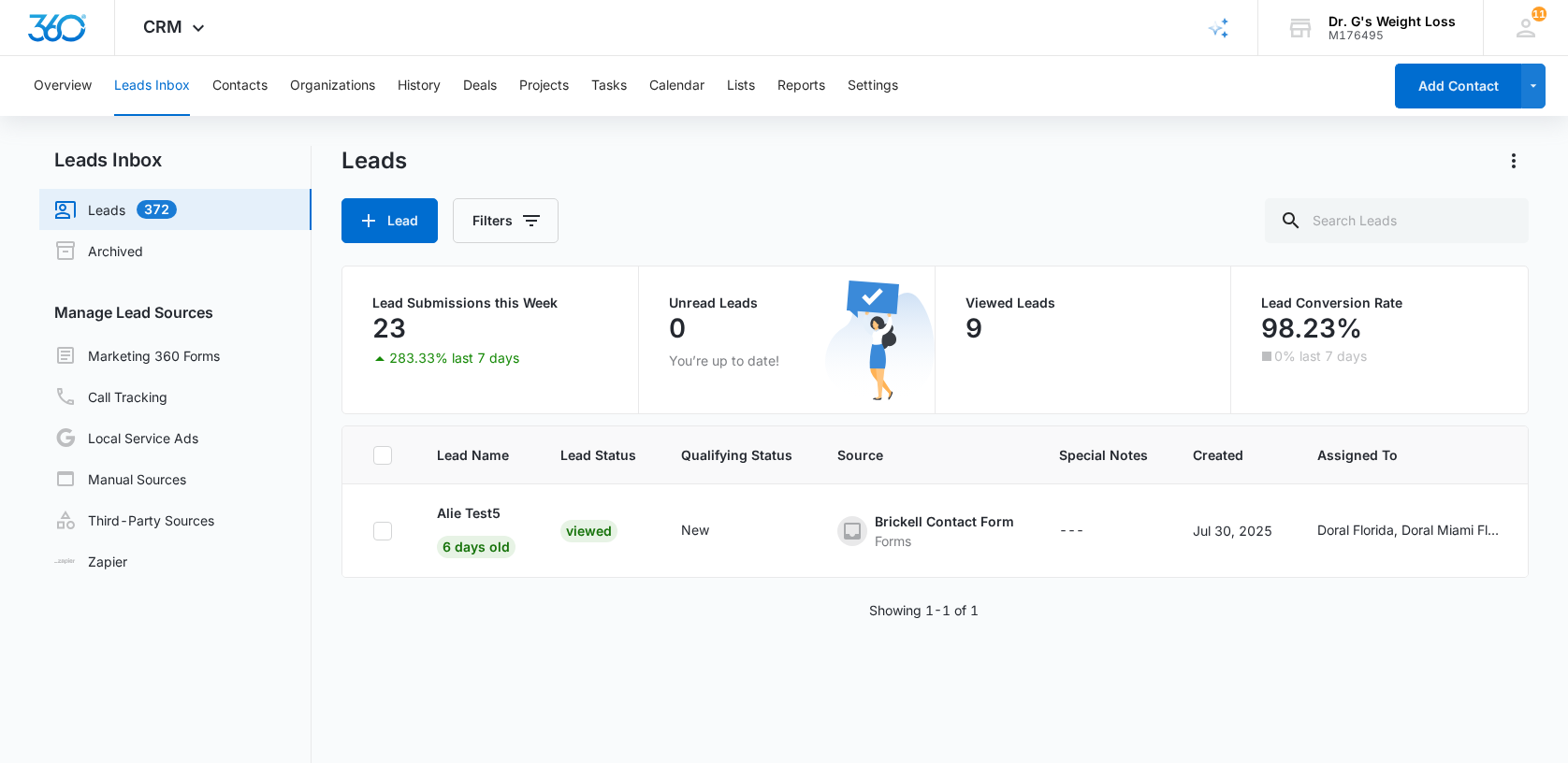 click on "Leads 372" at bounding box center [115, 209] 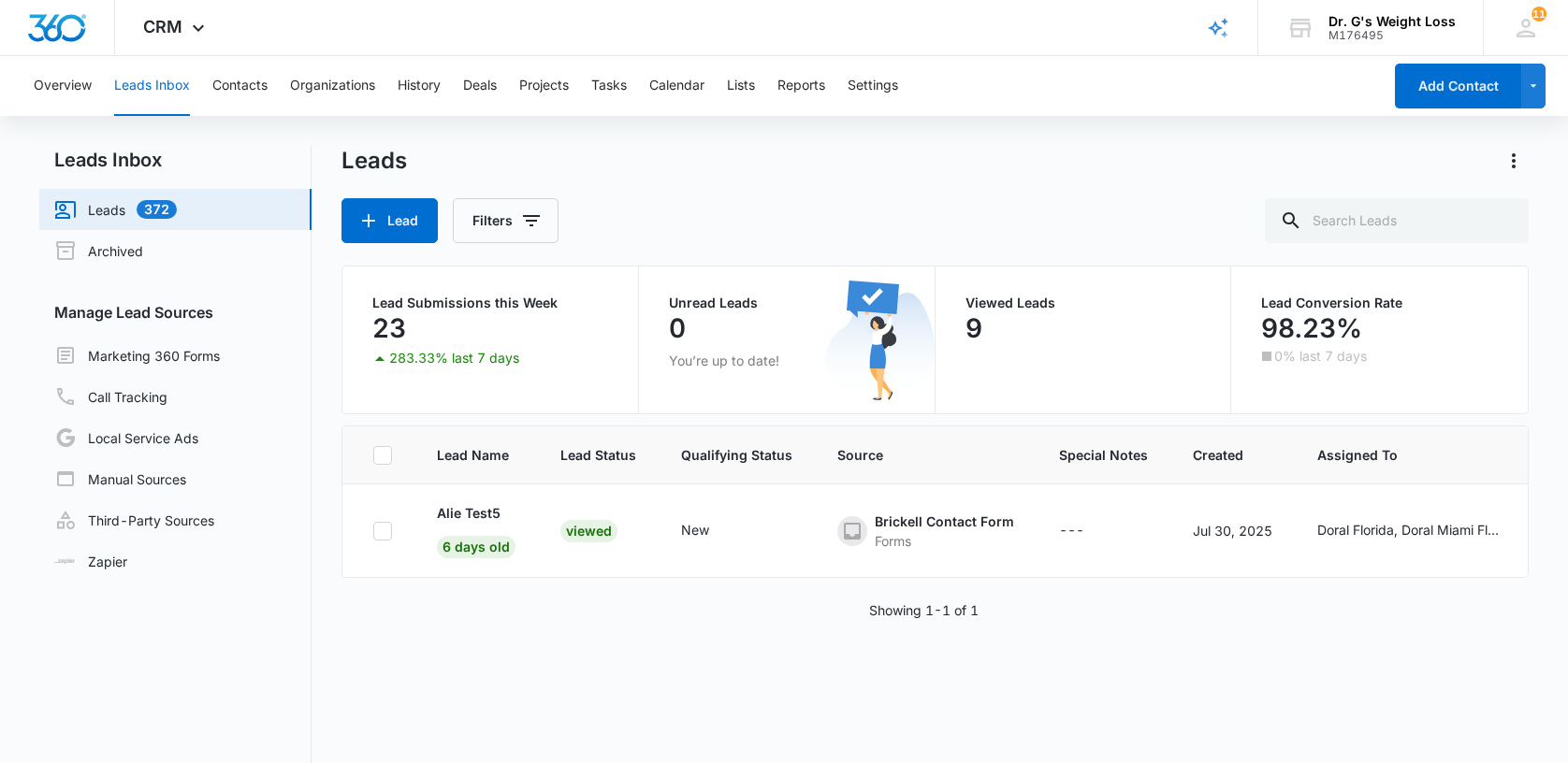 click on "Leads 372" at bounding box center (115, 209) 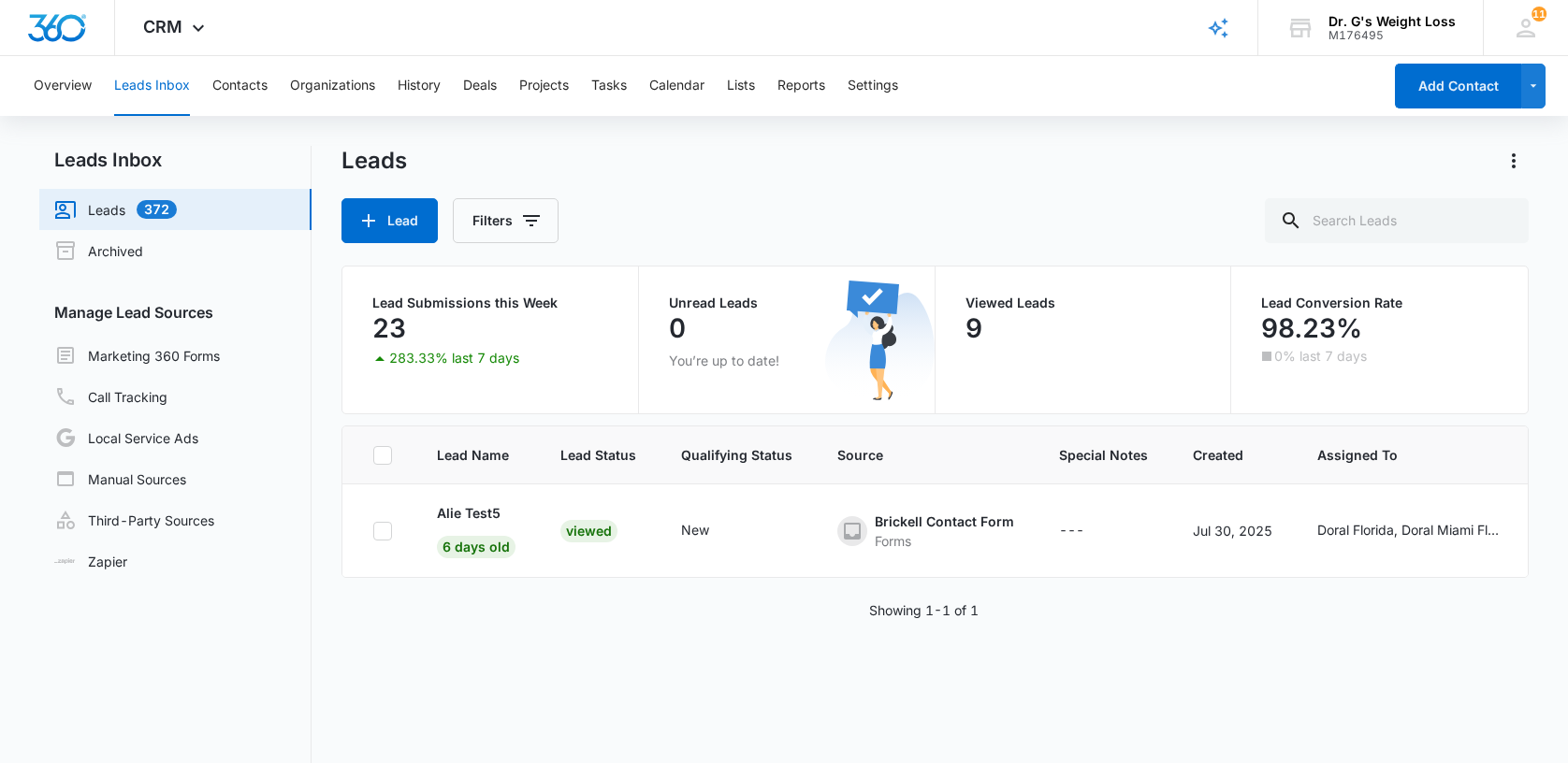 click on "Leads 372" at bounding box center (115, 209) 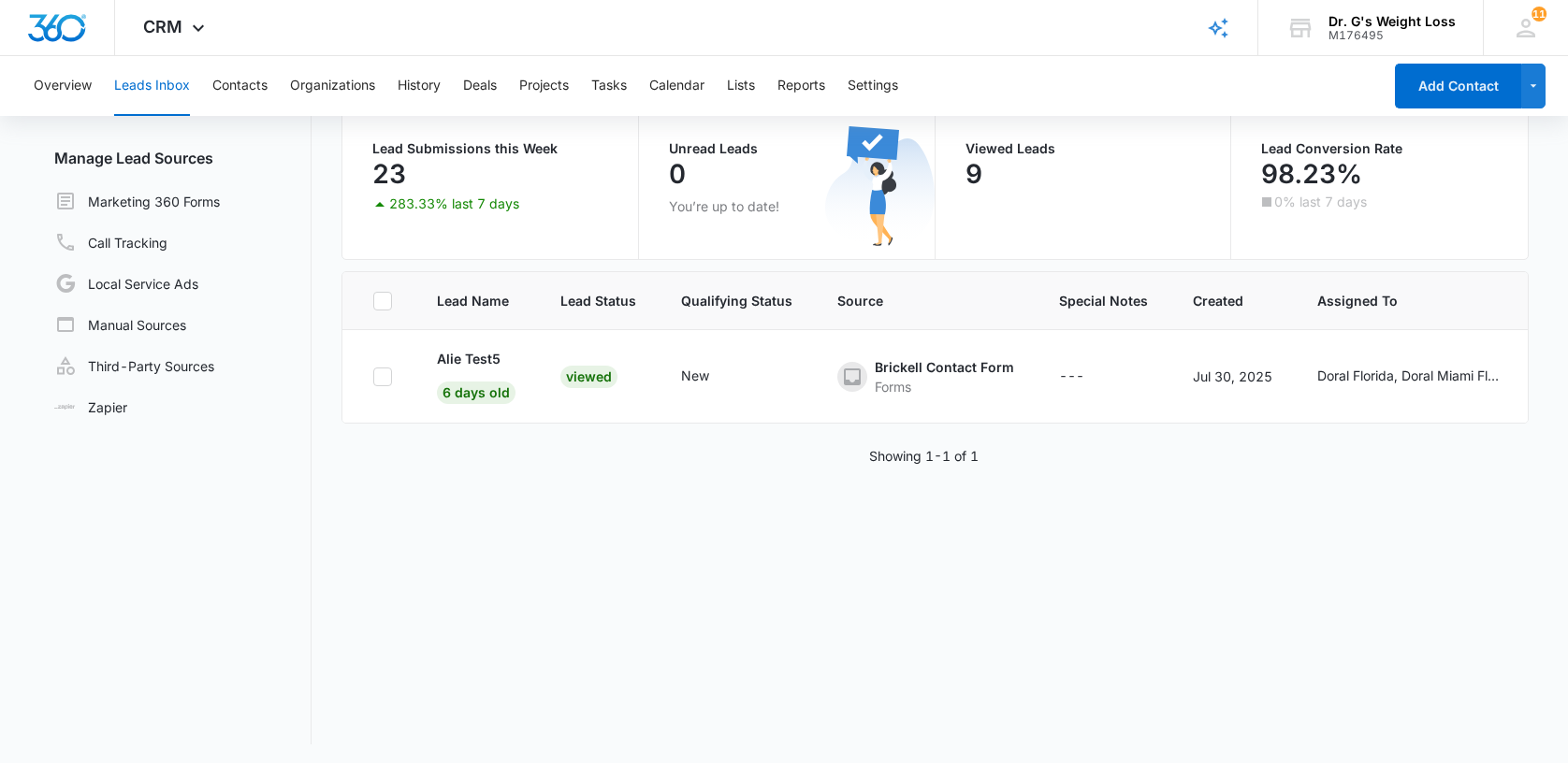 scroll, scrollTop: 158, scrollLeft: 0, axis: vertical 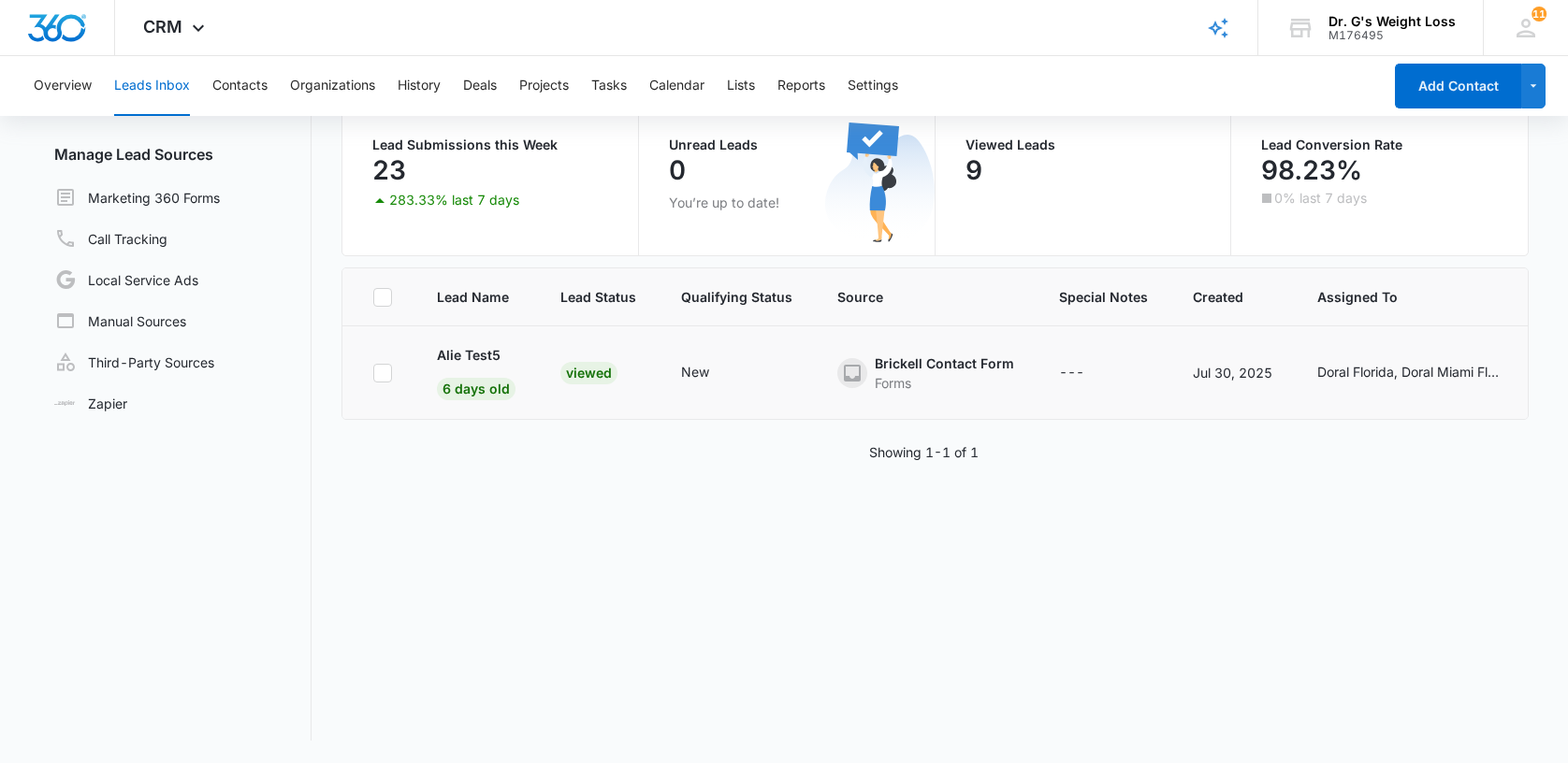 click on "Viewed" at bounding box center [588, 373] 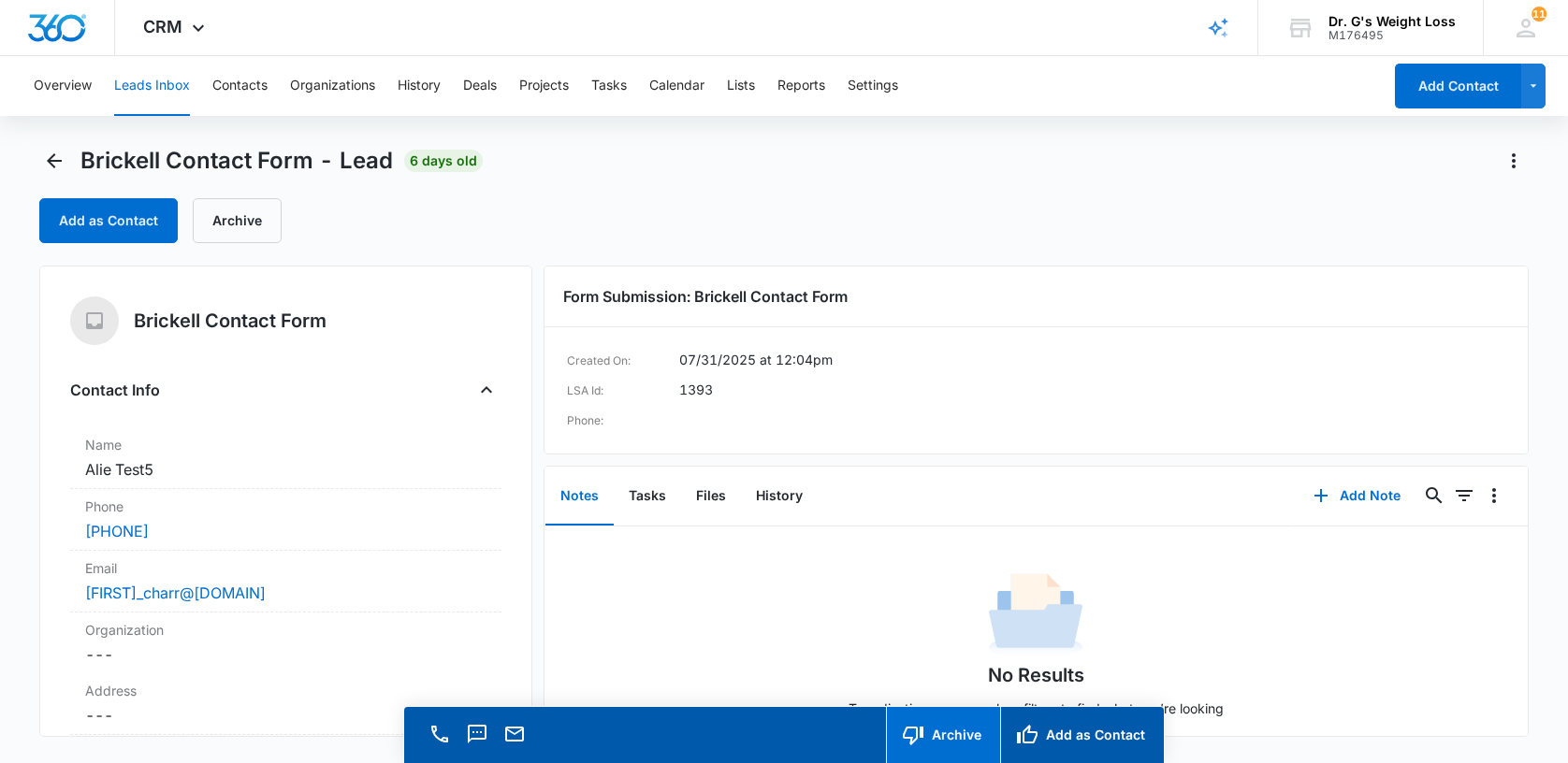 click on "Archive" at bounding box center [943, 735] 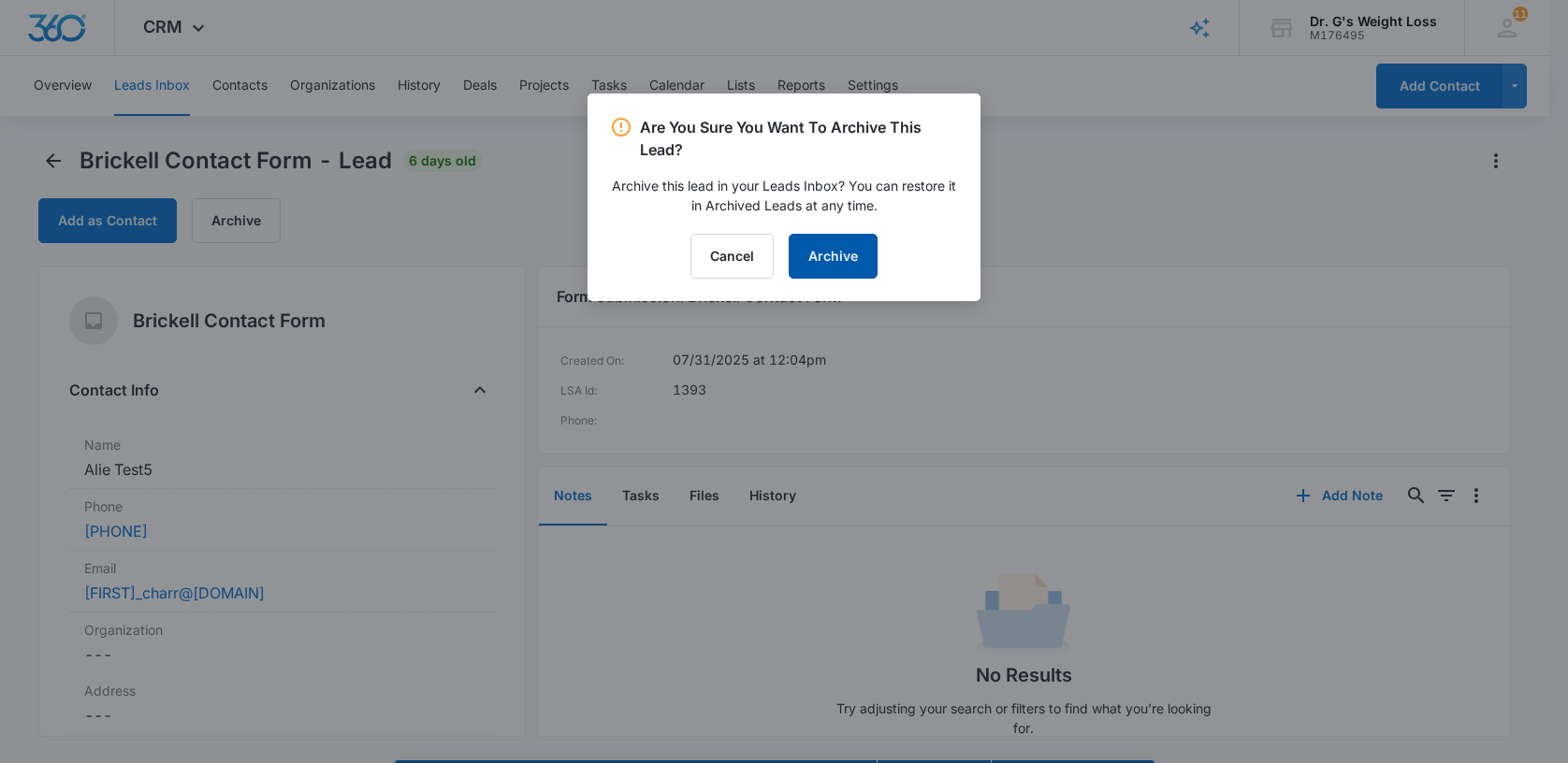 click on "Archive" at bounding box center [833, 256] 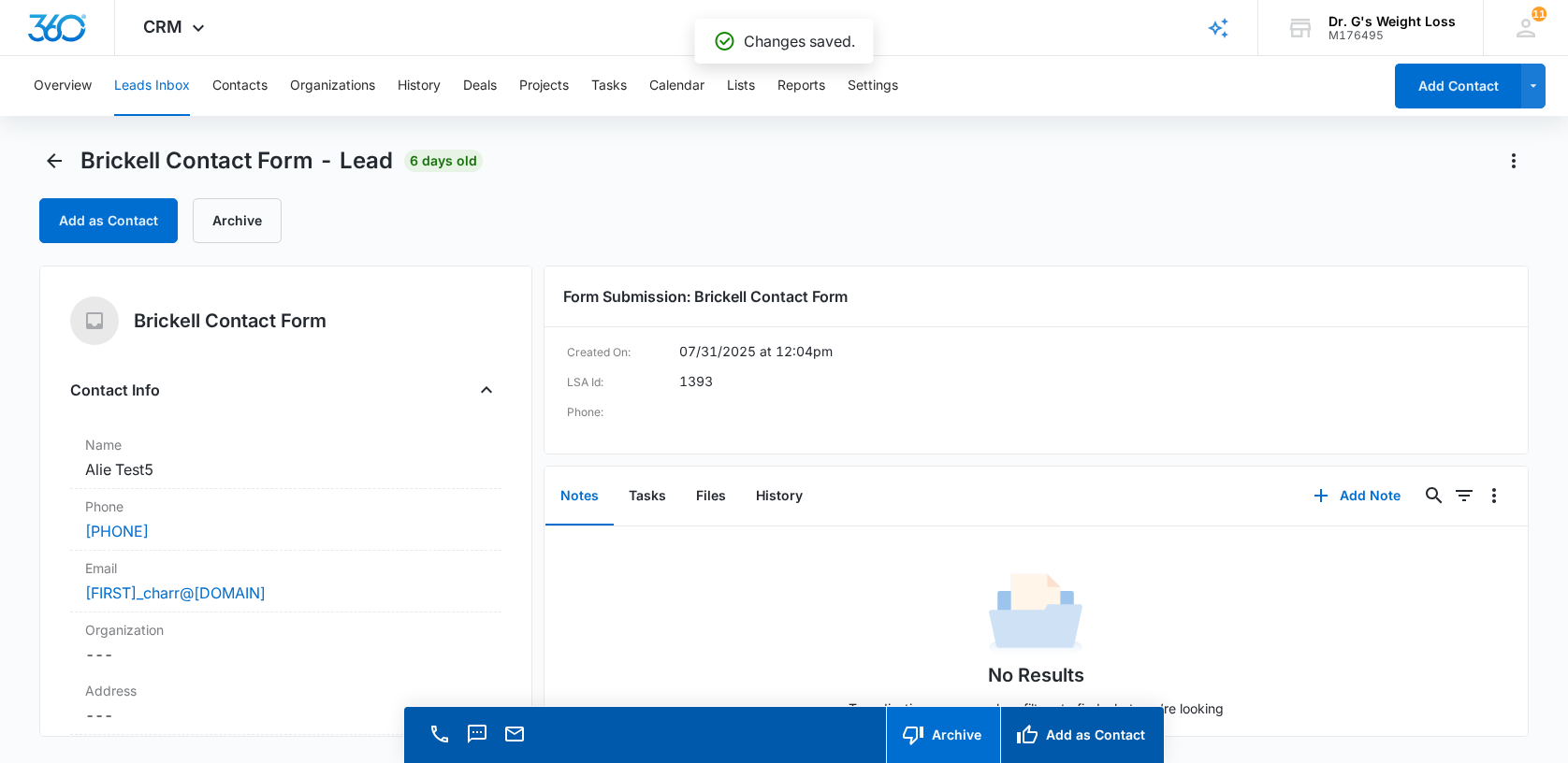 scroll, scrollTop: 9, scrollLeft: 0, axis: vertical 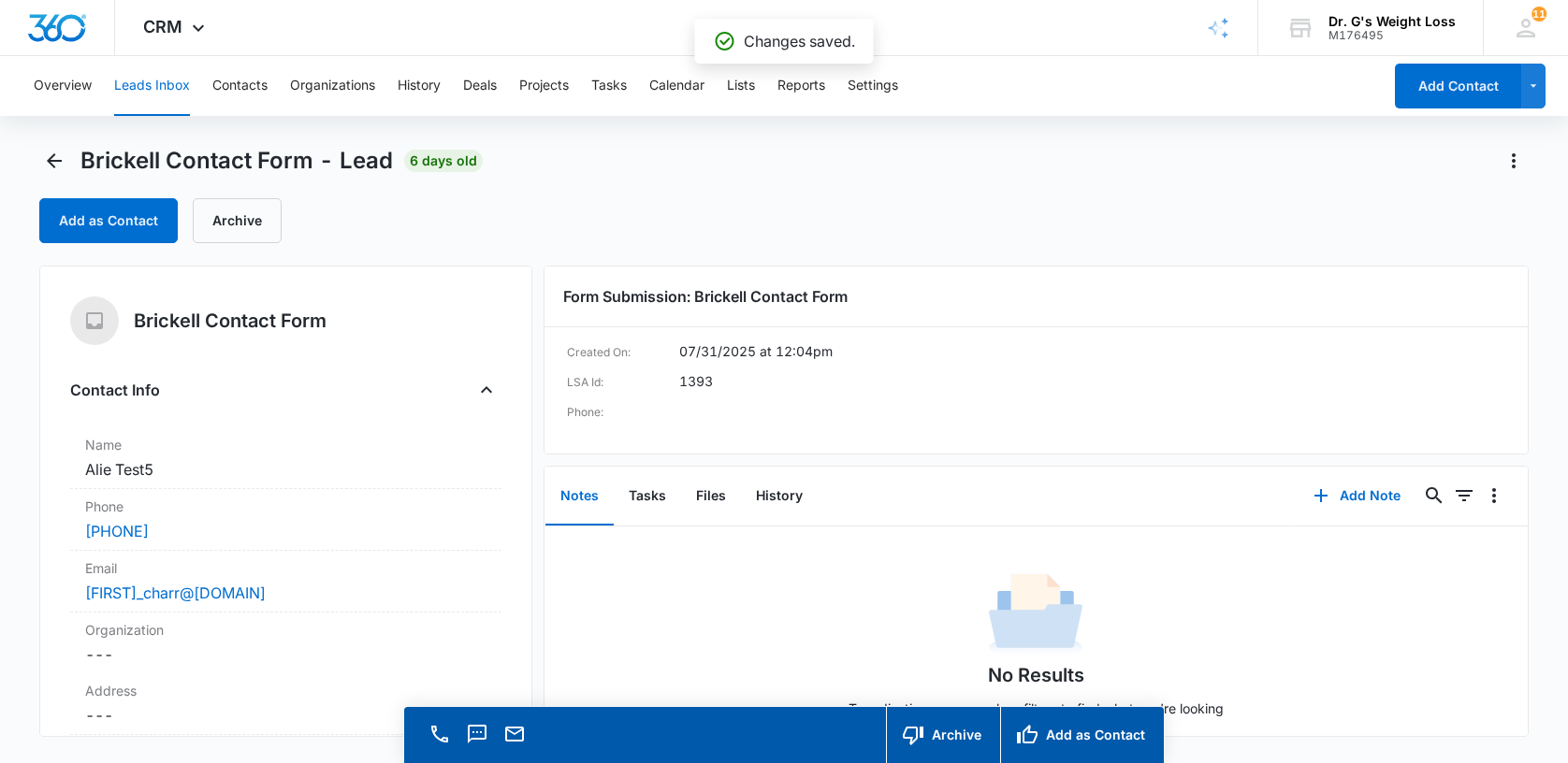 drag, startPoint x: 1083, startPoint y: 495, endPoint x: 1078, endPoint y: 480, distance: 15.811388 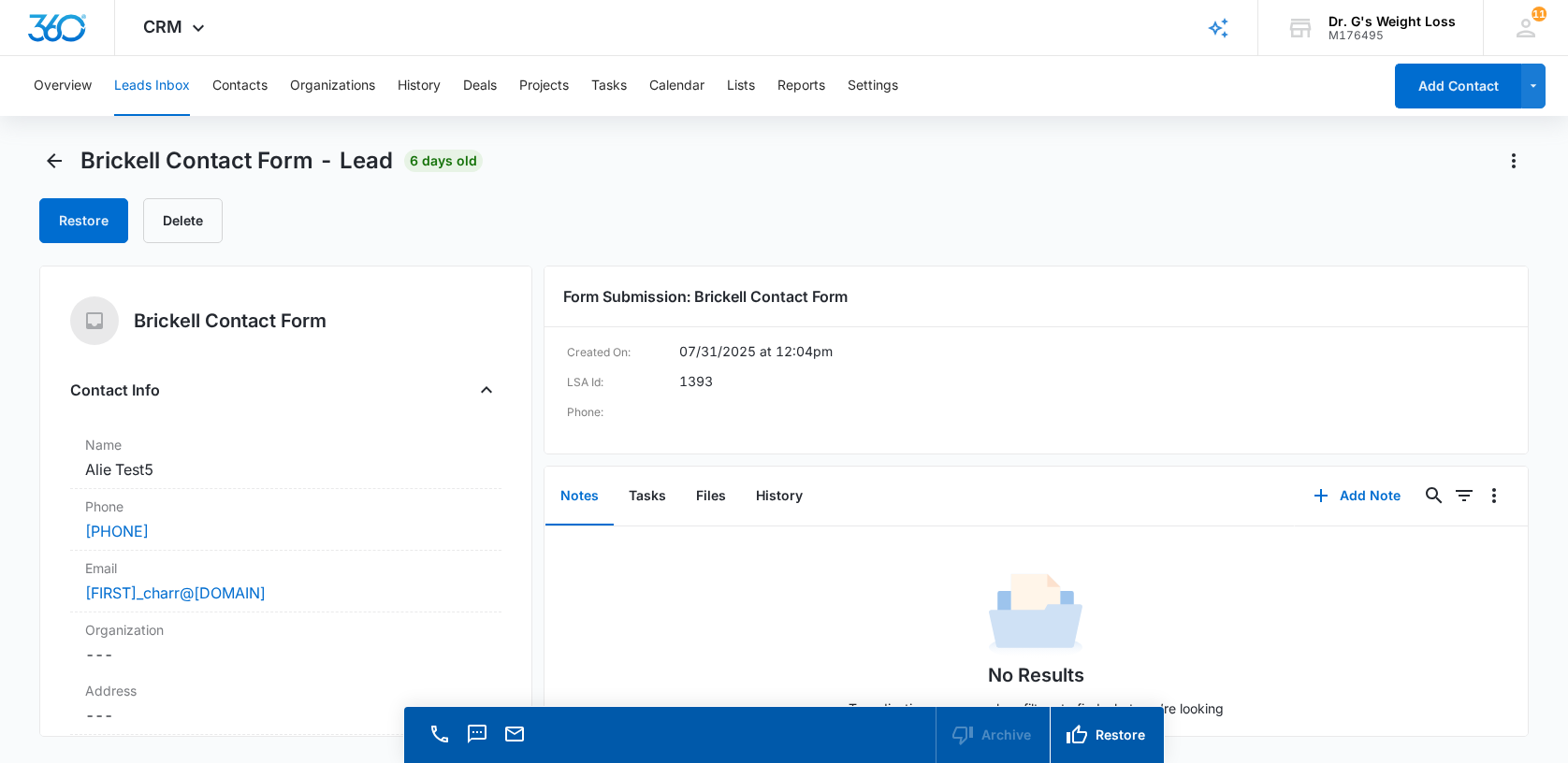 click on "Leads Inbox" at bounding box center [152, 86] 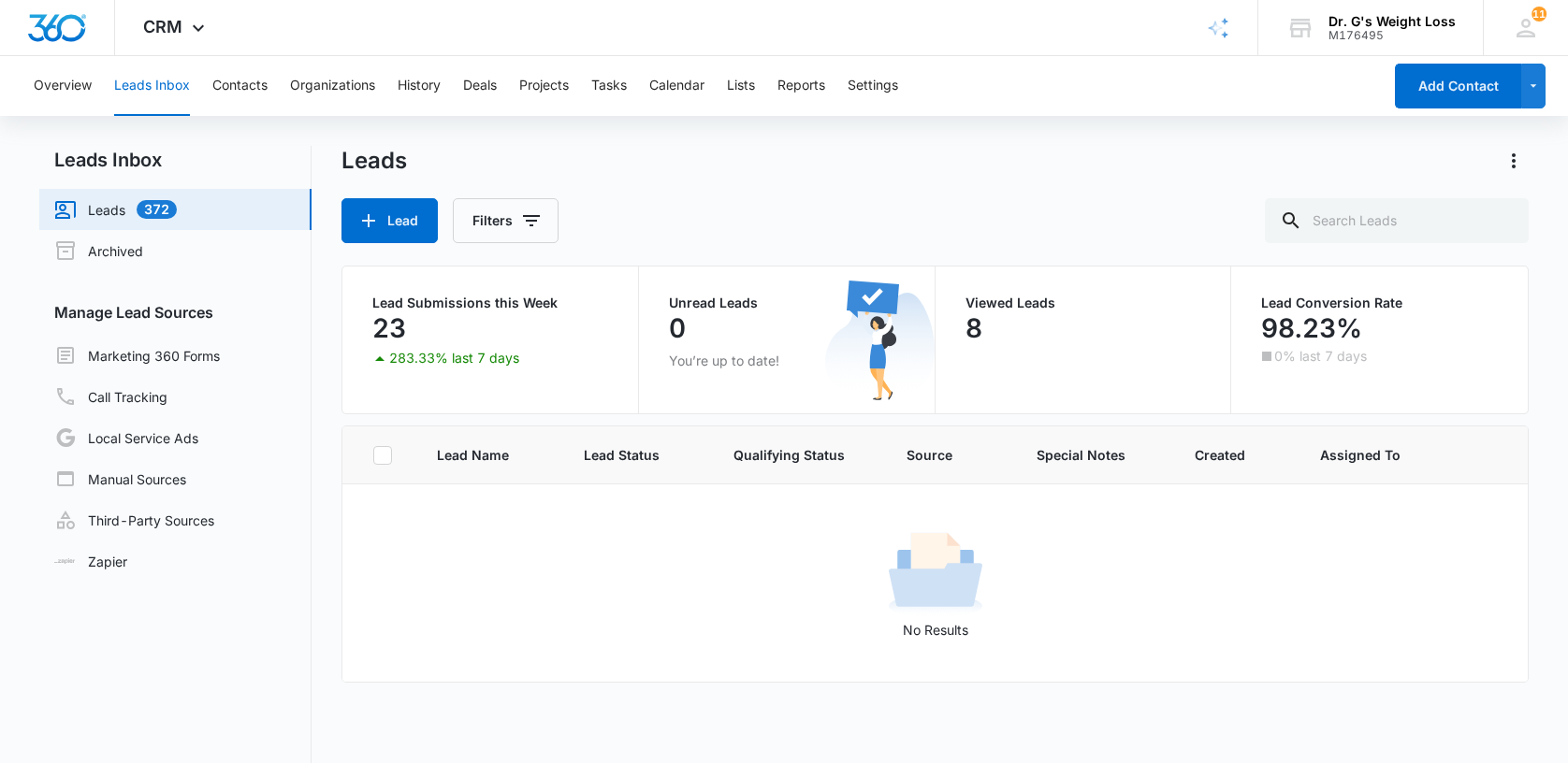 click on "Leads 372" at bounding box center [115, 209] 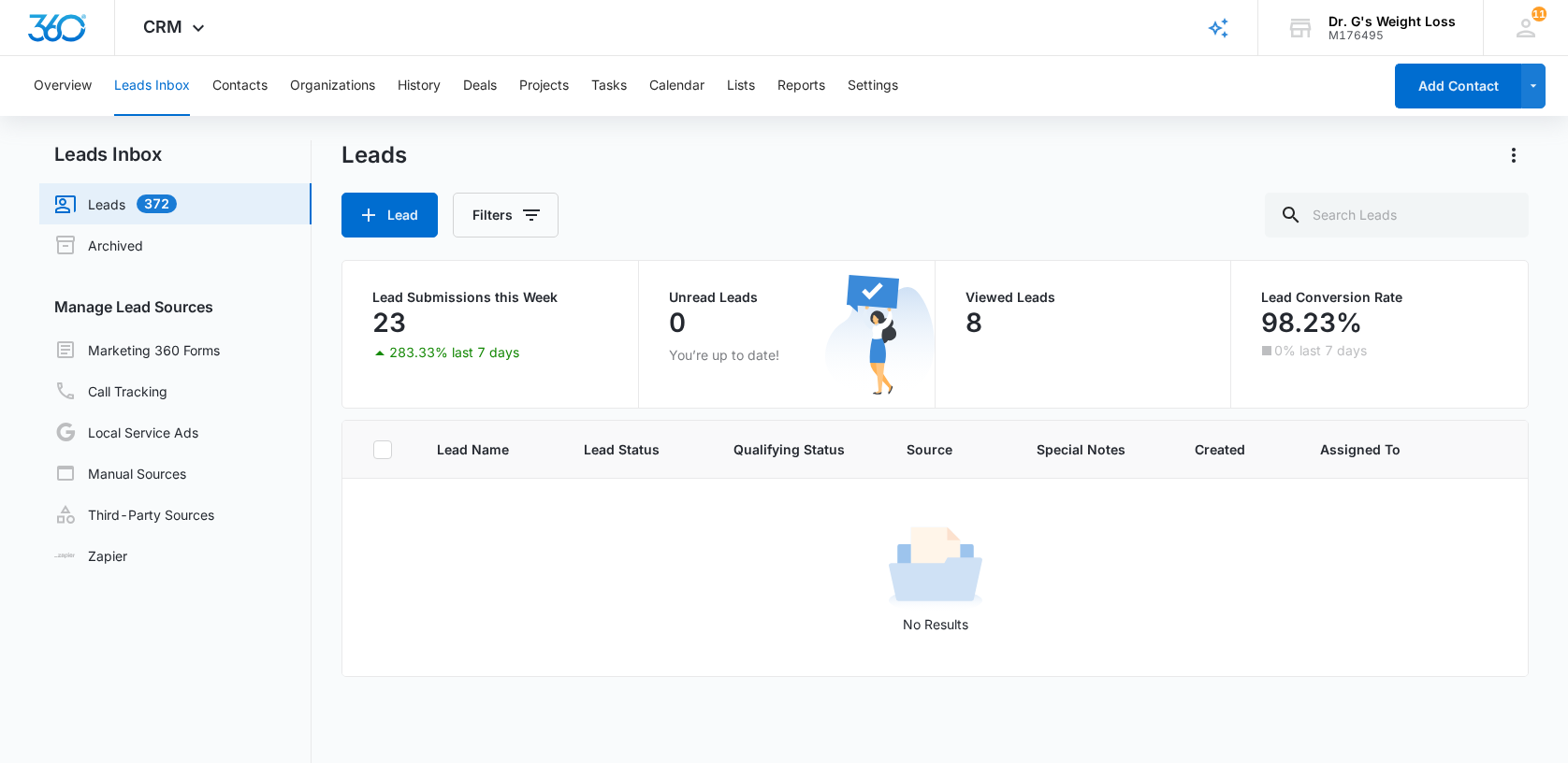 scroll, scrollTop: 0, scrollLeft: 0, axis: both 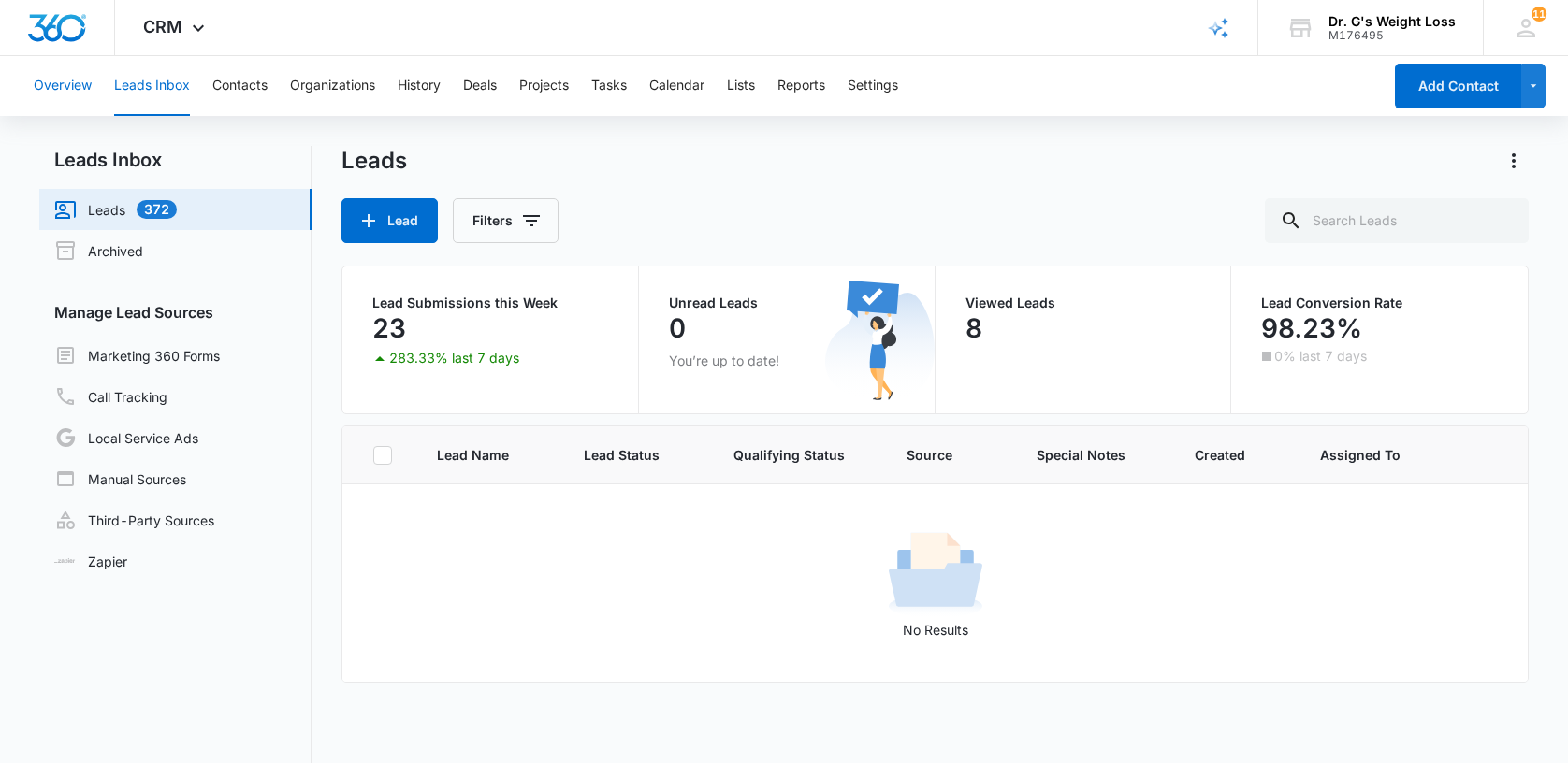 click on "Overview" at bounding box center [63, 86] 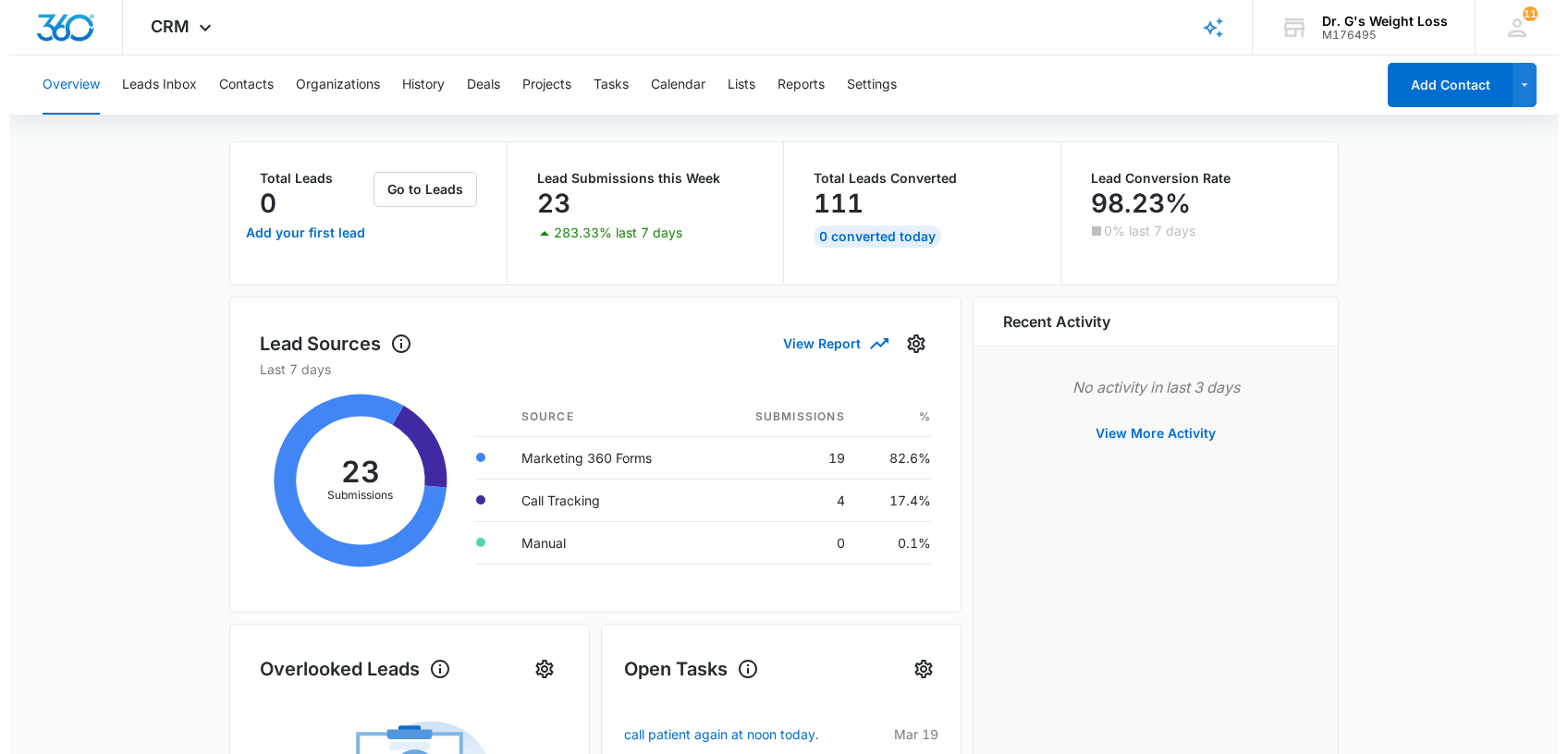 scroll, scrollTop: 0, scrollLeft: 0, axis: both 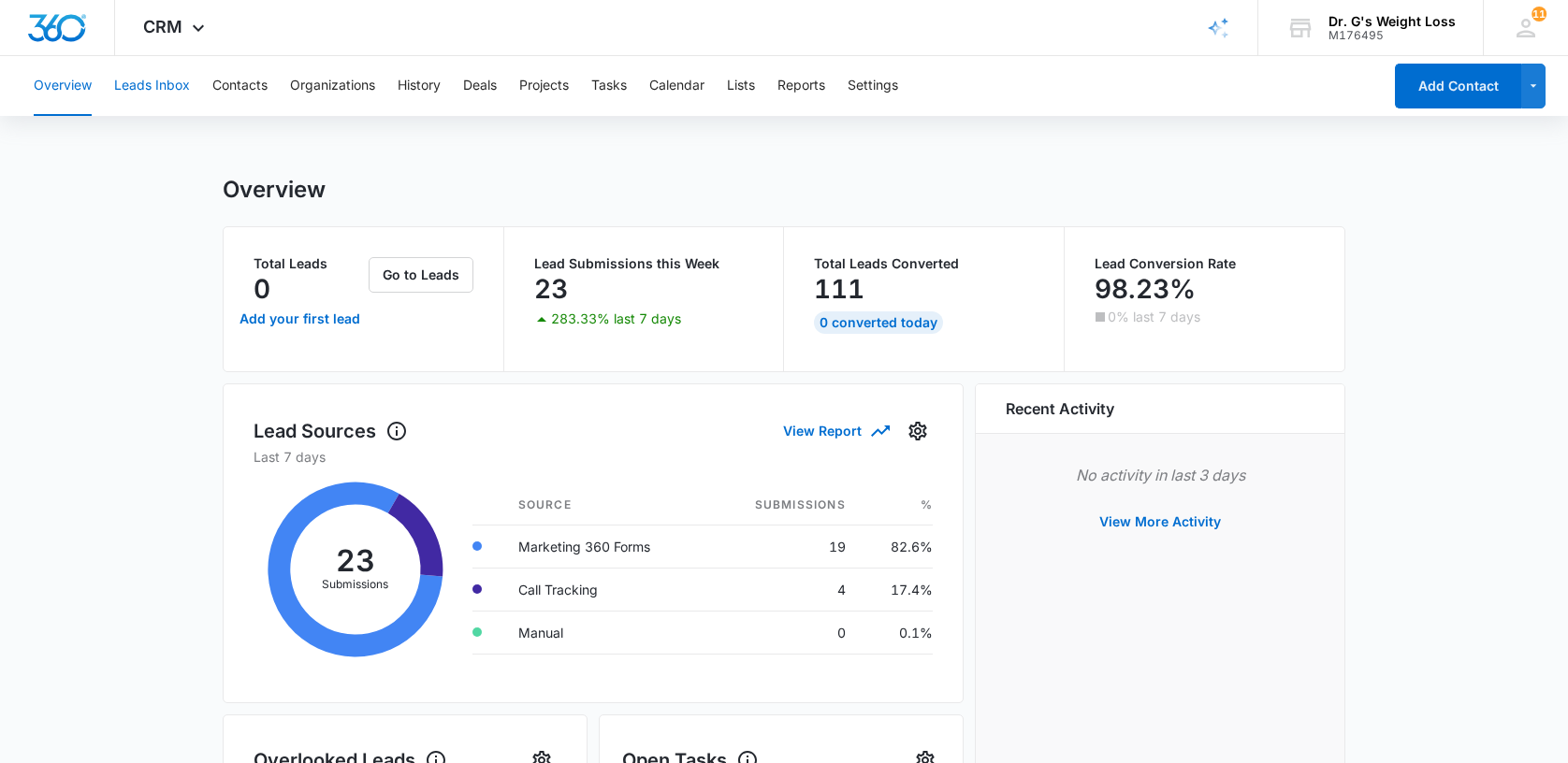 click on "Leads Inbox" at bounding box center [152, 86] 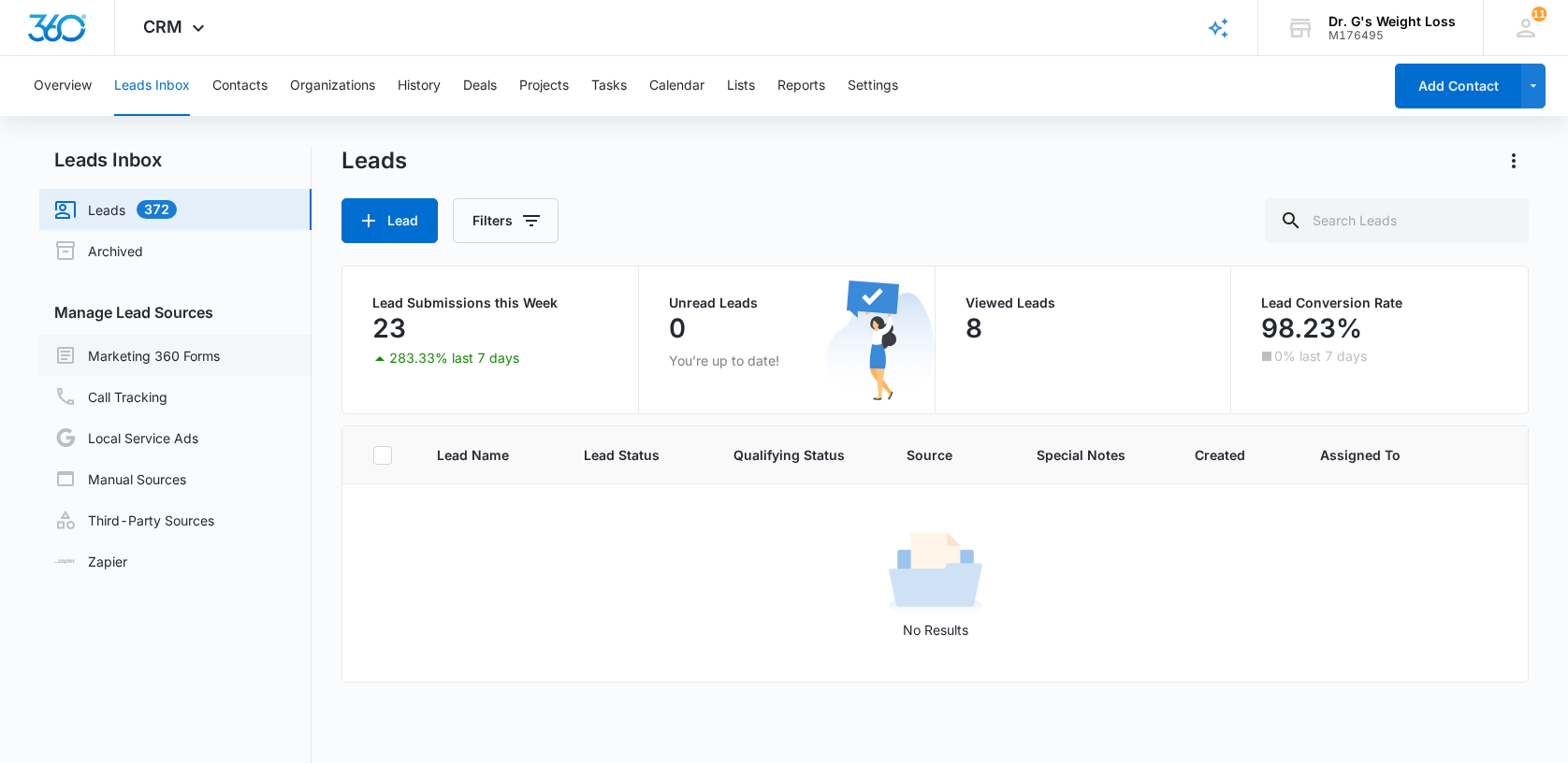 click on "Marketing 360 Forms" at bounding box center (137, 355) 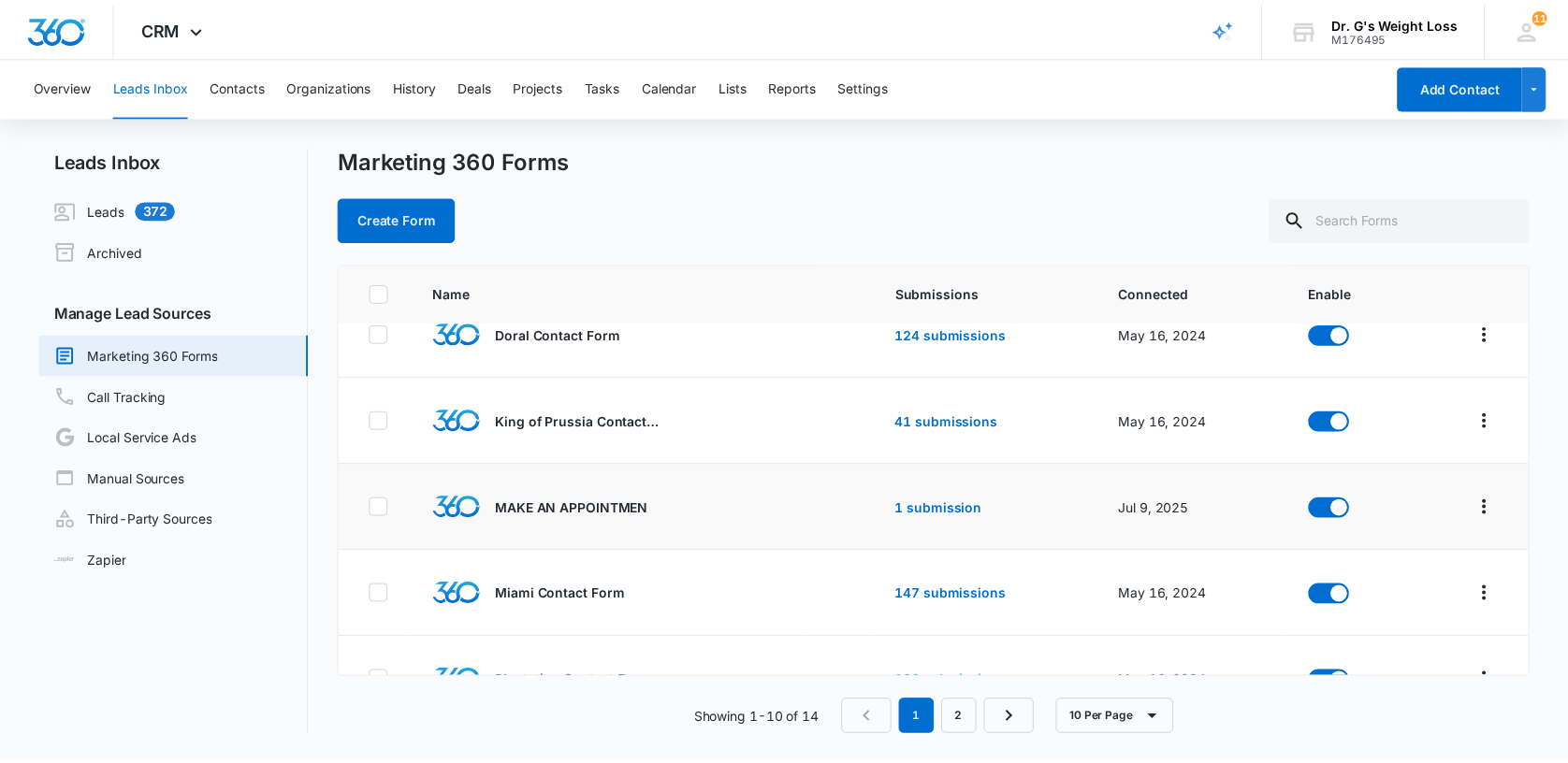 scroll, scrollTop: 17, scrollLeft: 0, axis: vertical 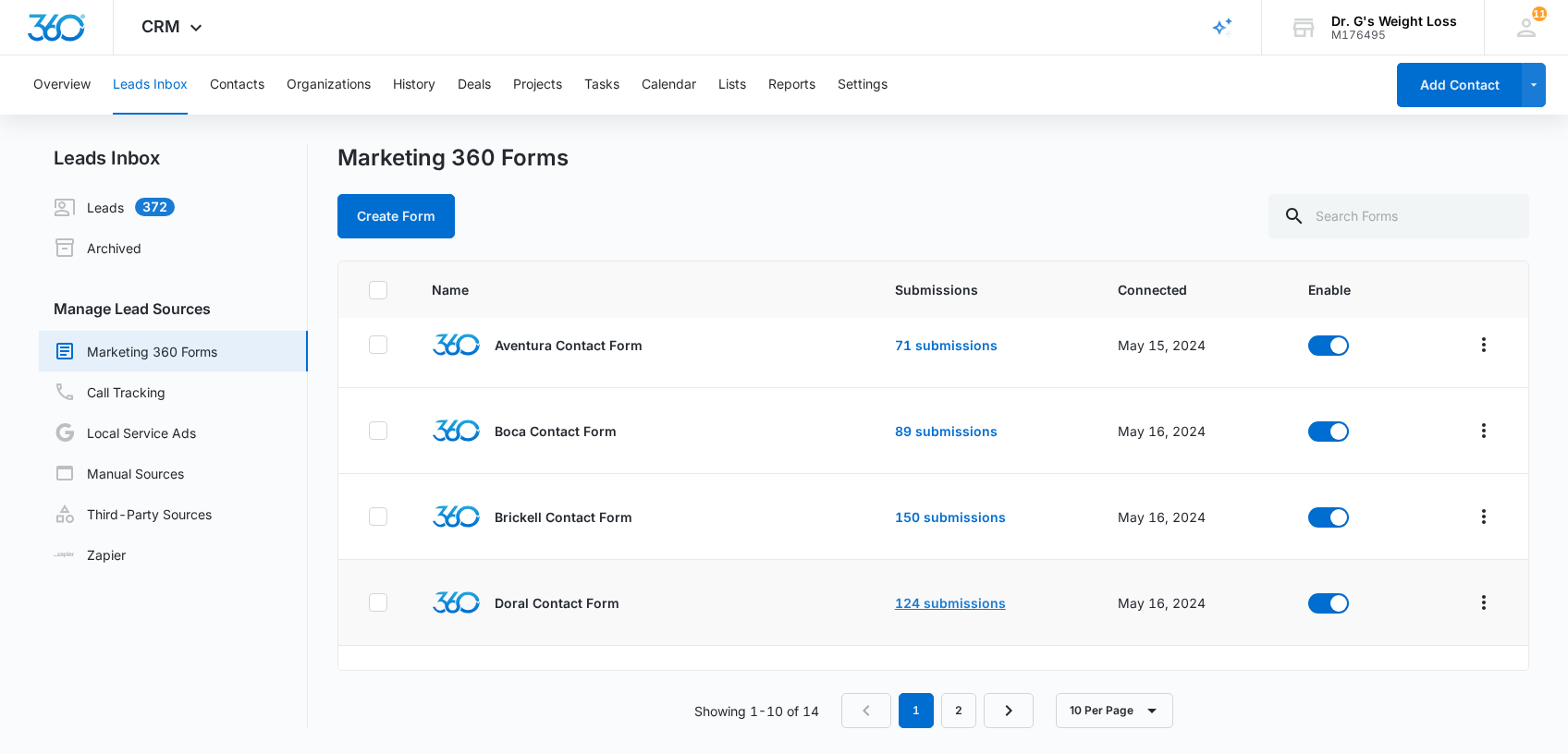 click on "124 submissions" at bounding box center (950, 602) 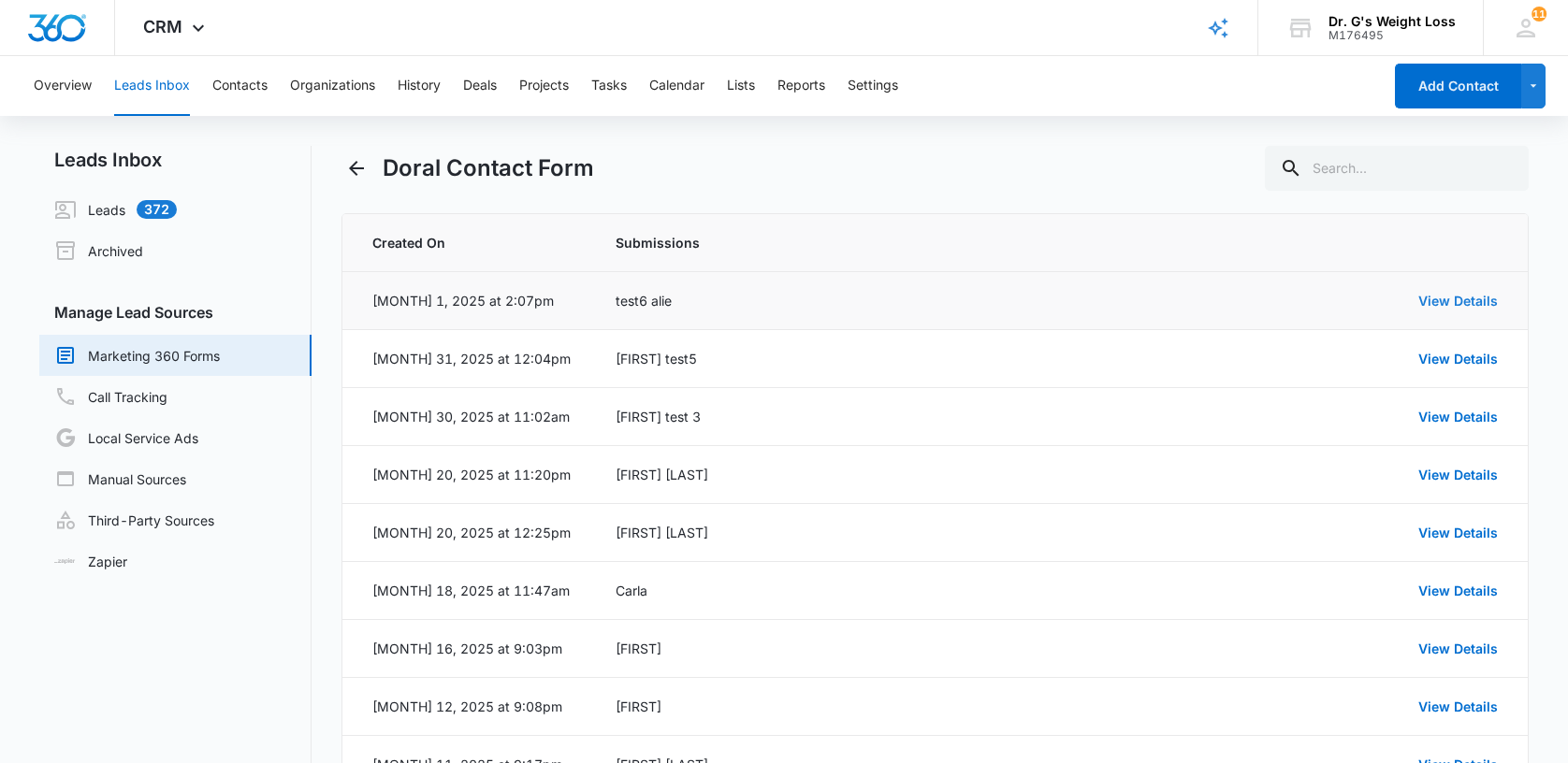 click on "View Details" at bounding box center (1458, 300) 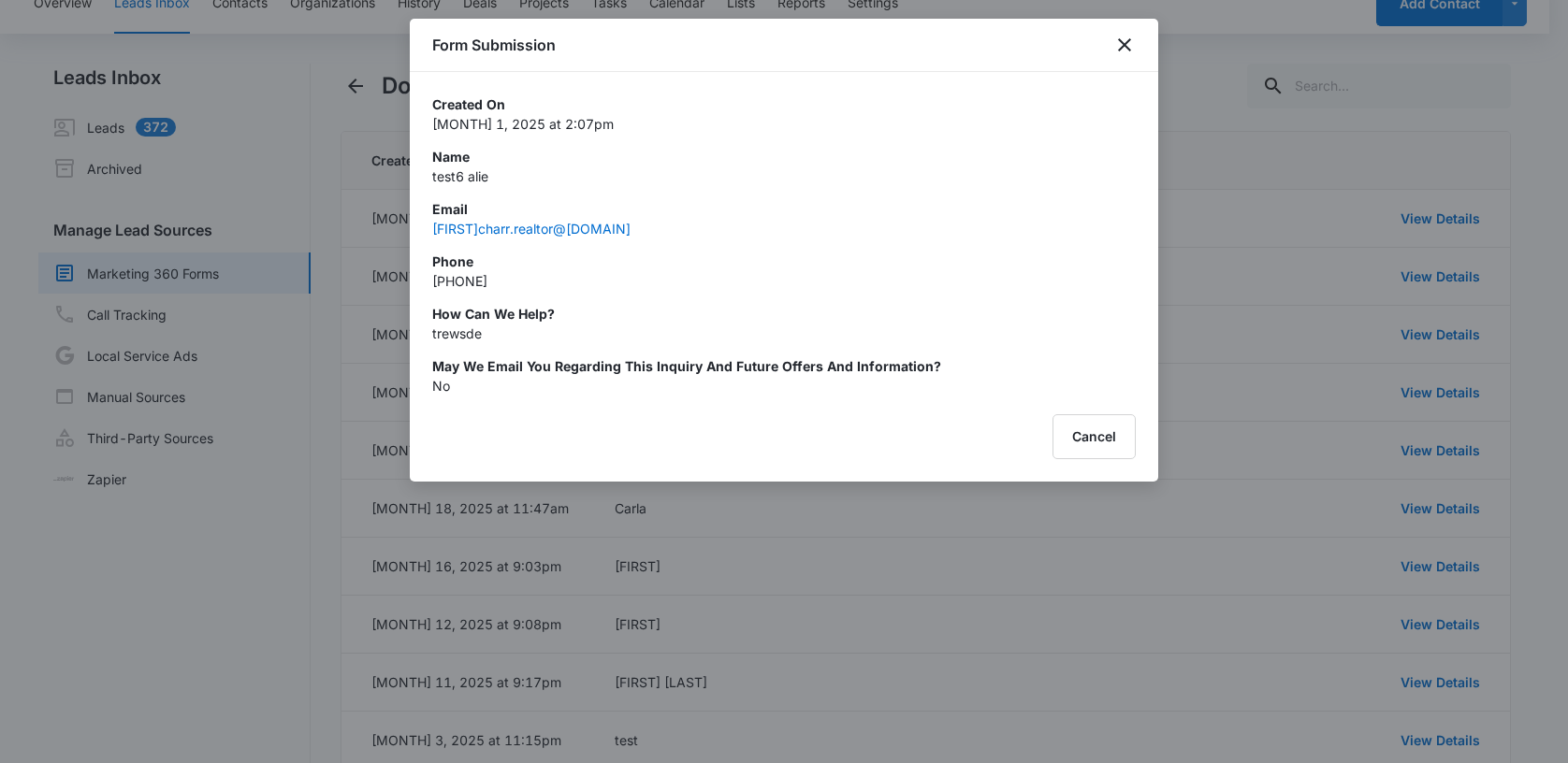scroll, scrollTop: 124, scrollLeft: 0, axis: vertical 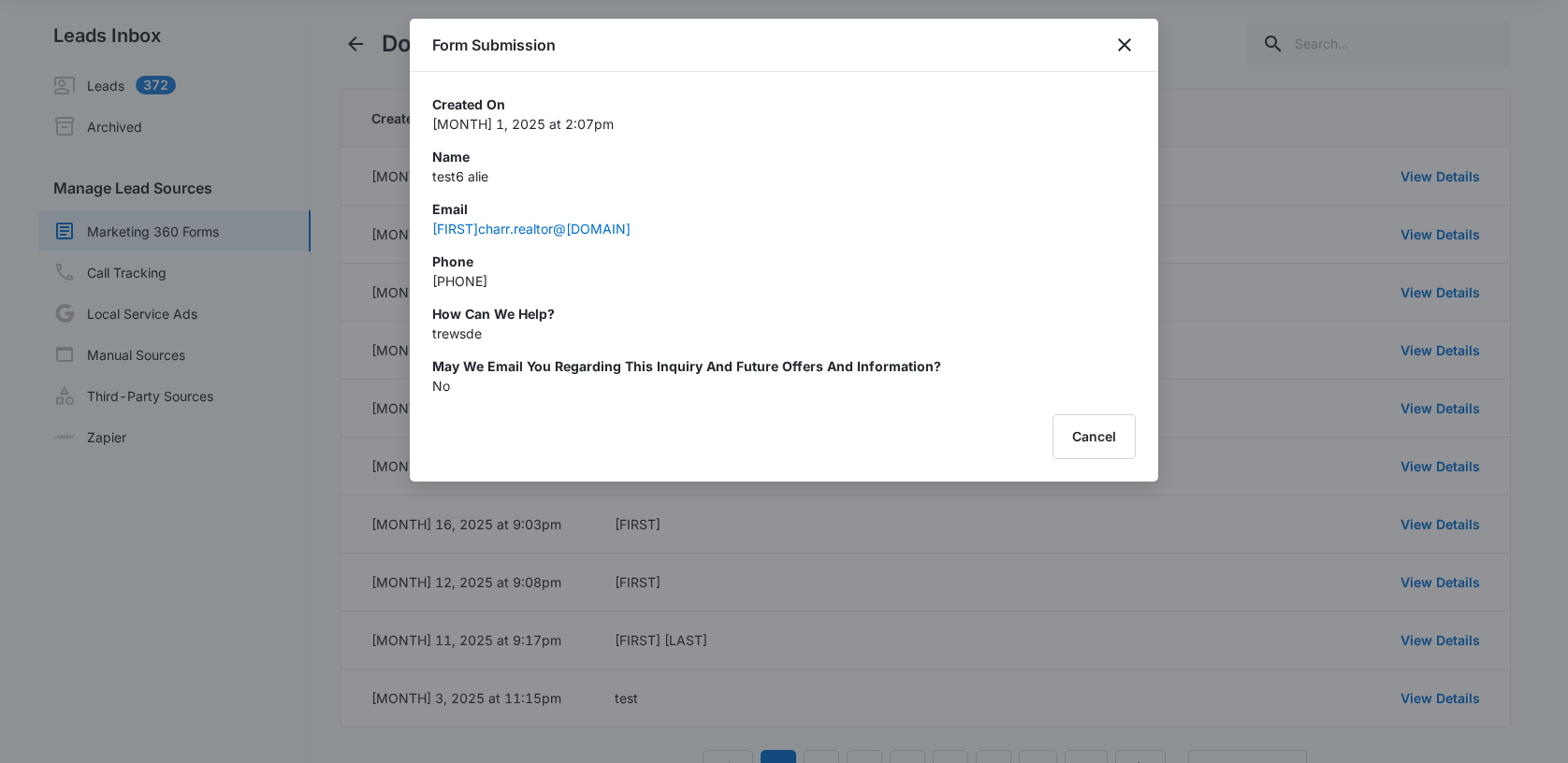 click on "Form Submission" at bounding box center [784, 45] 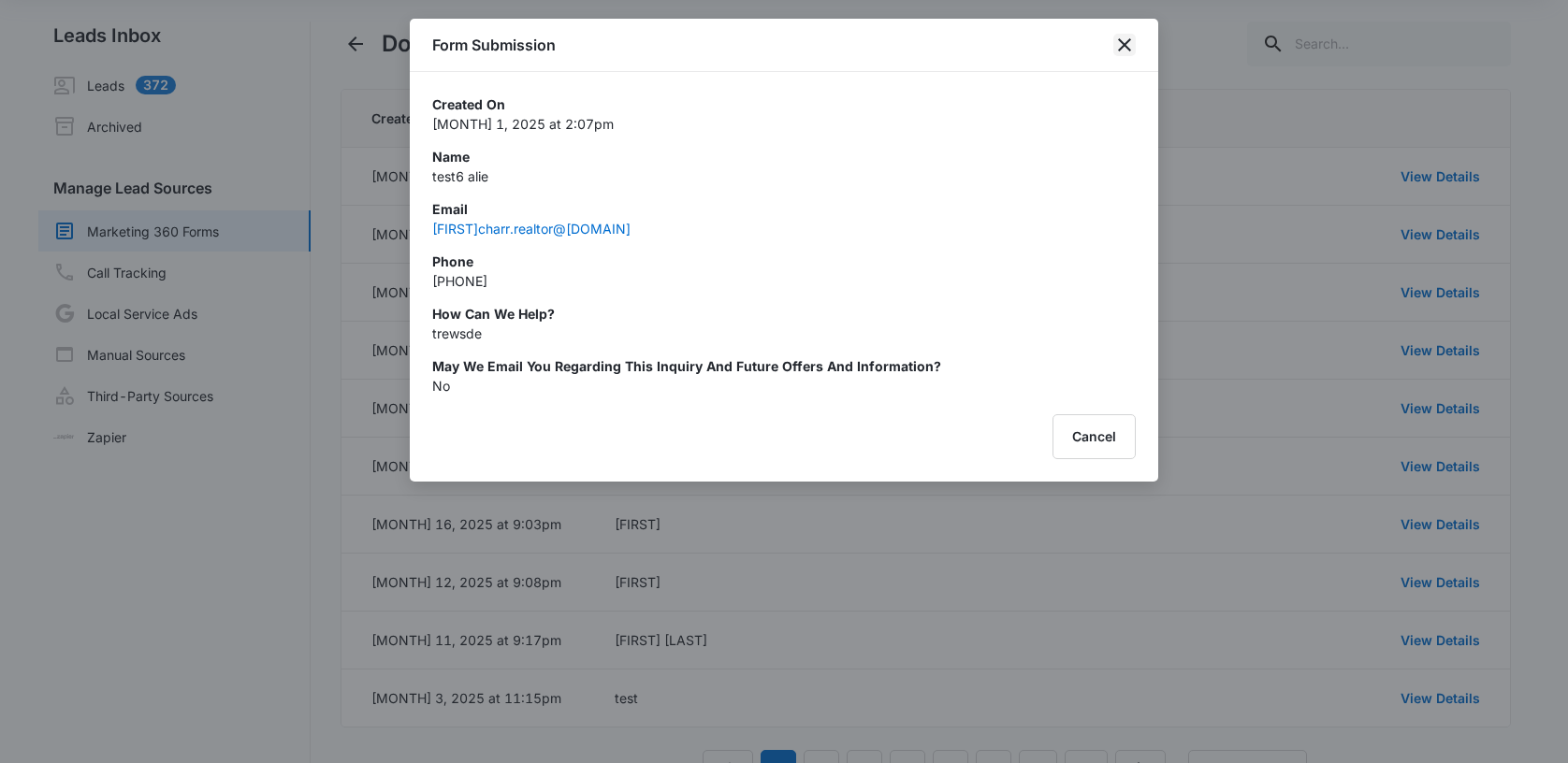 click 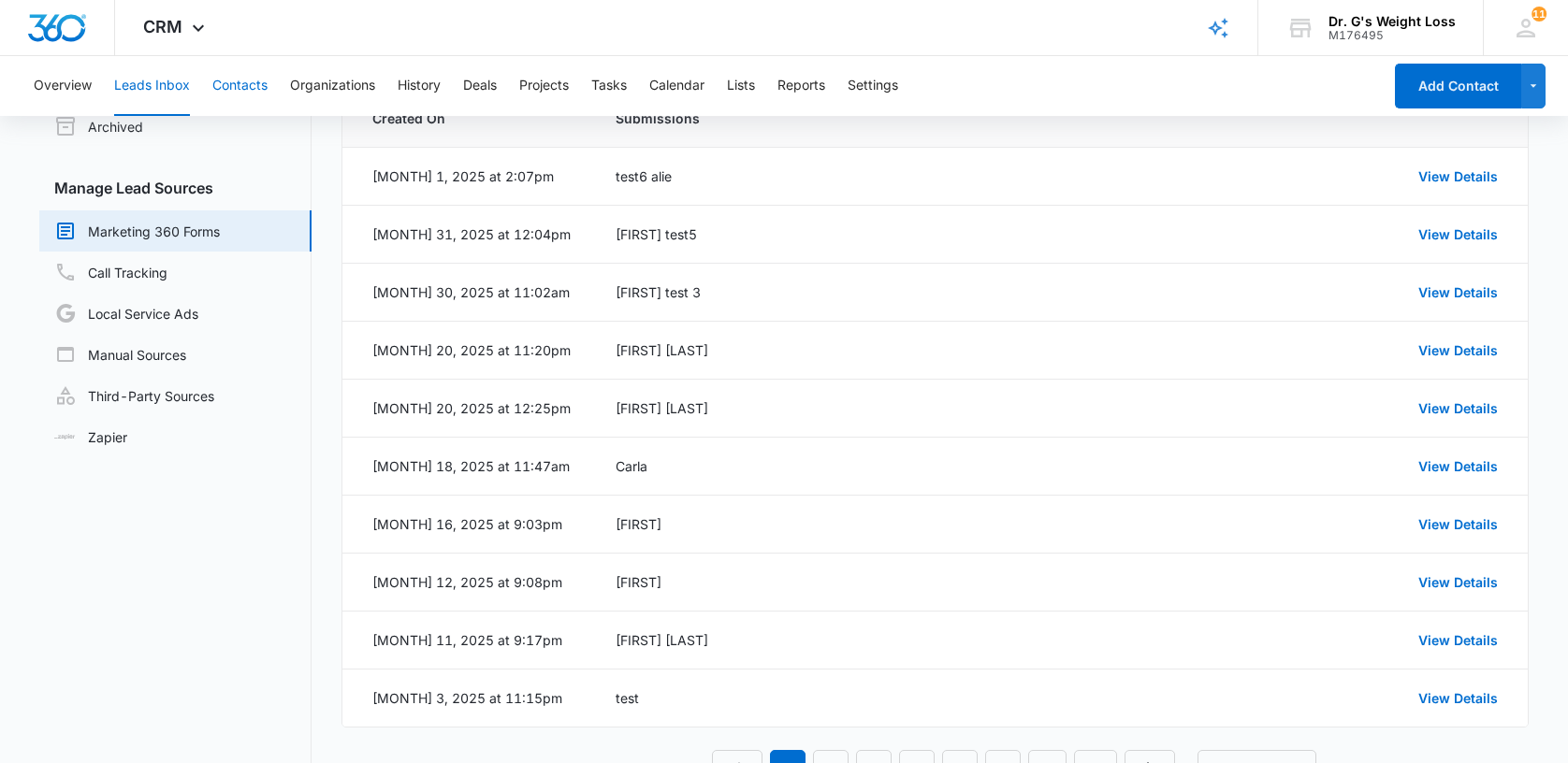 click on "Contacts" at bounding box center (240, 86) 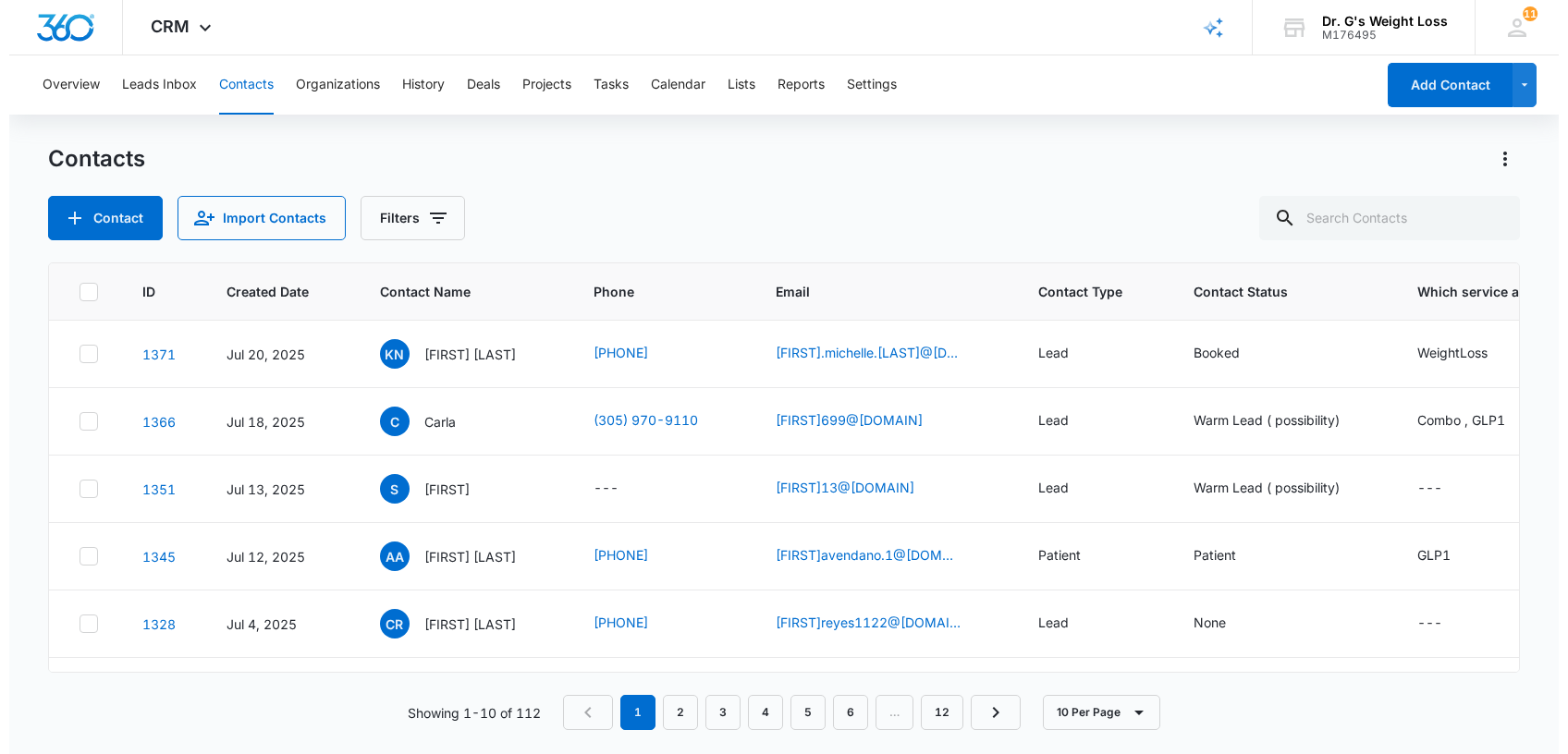 scroll, scrollTop: 0, scrollLeft: 0, axis: both 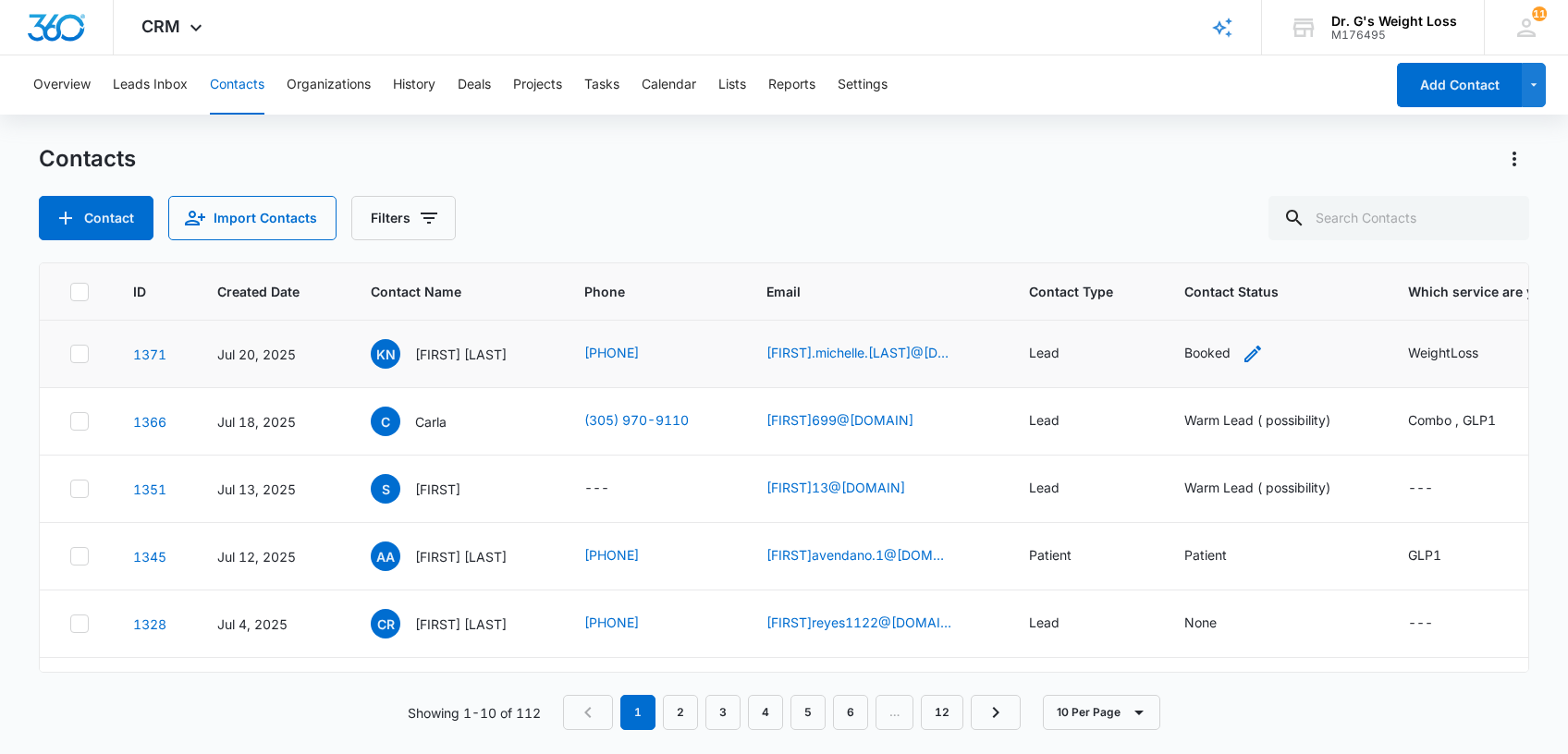 click 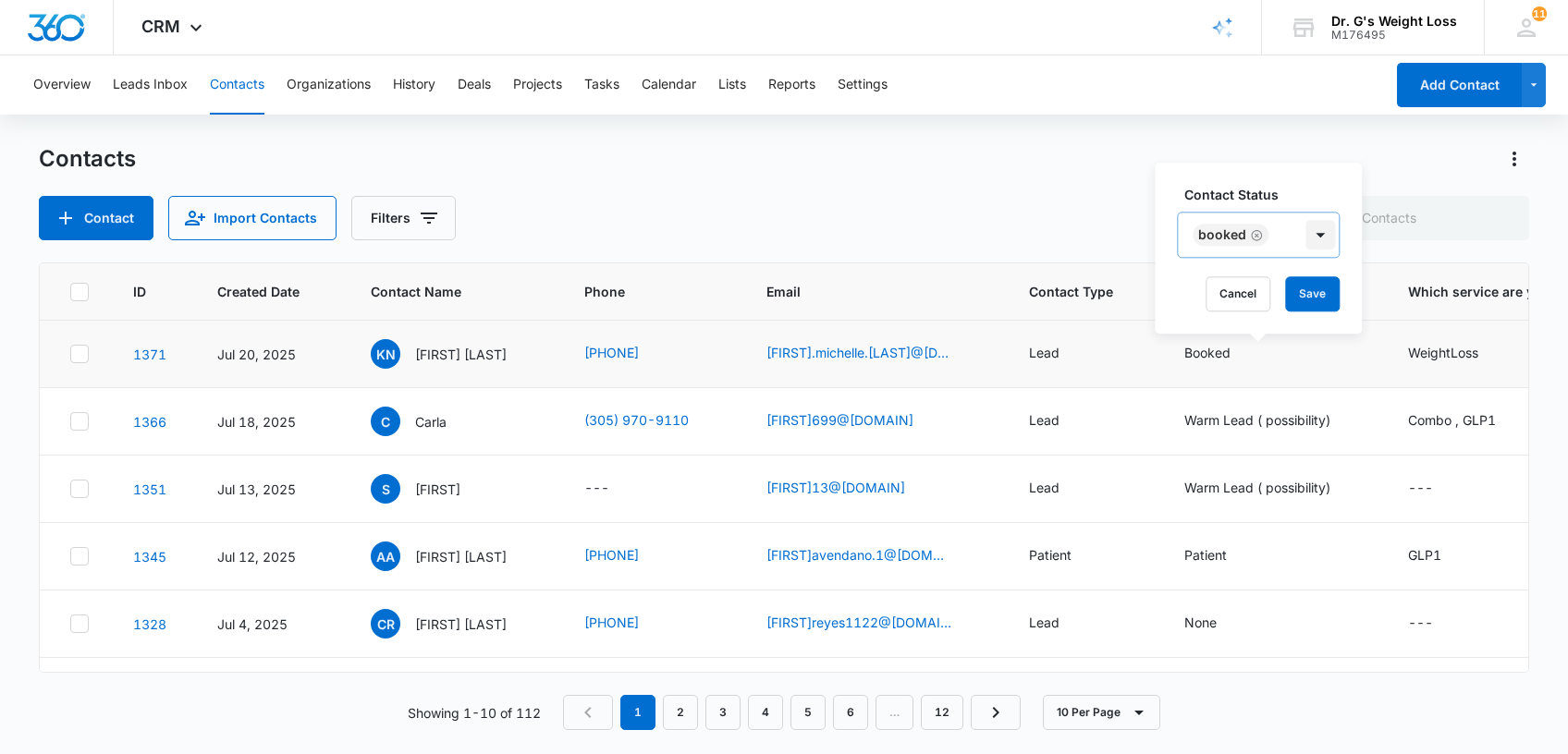 click at bounding box center [1320, 235] 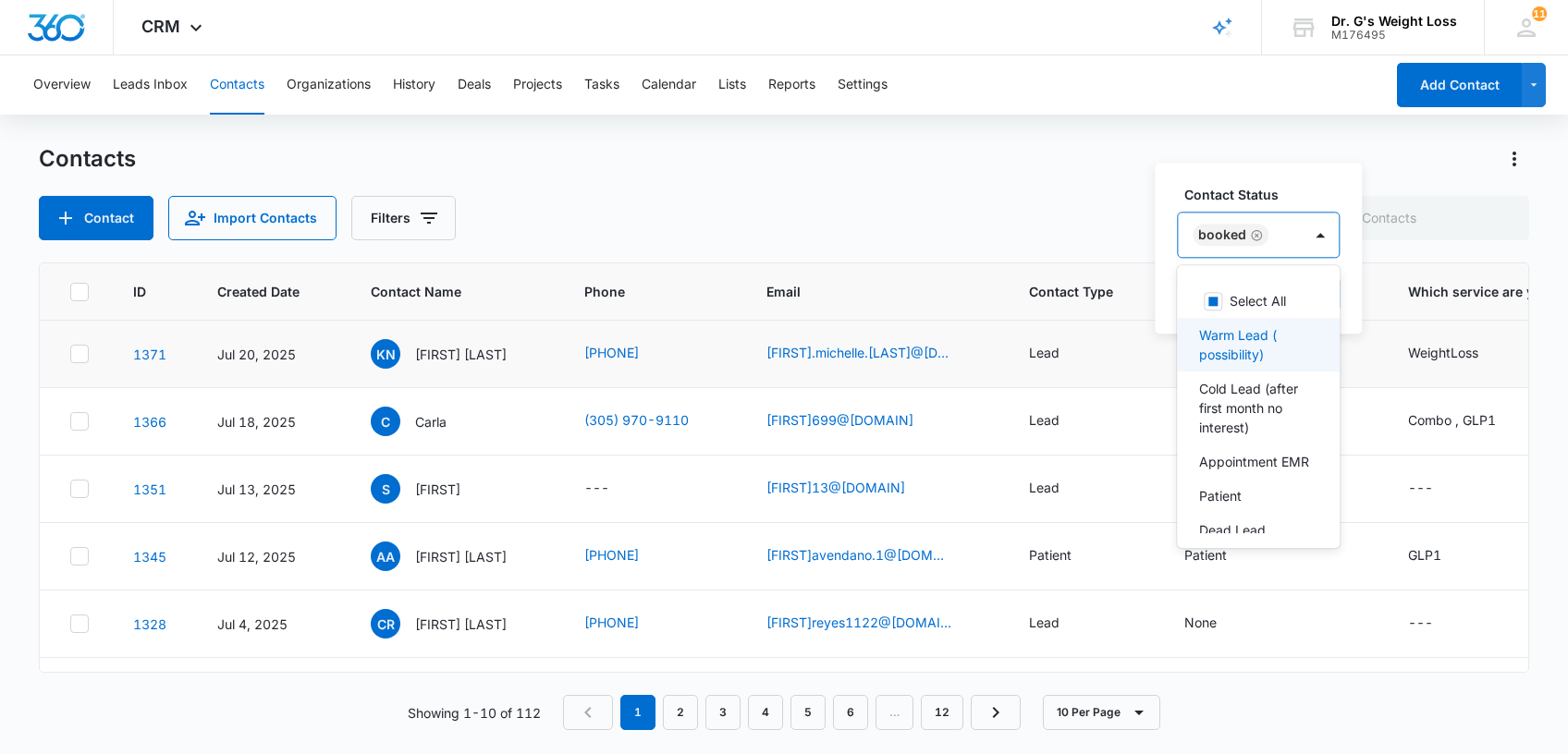 click on "Warm Lead ( possibility)" at bounding box center [1256, 345] 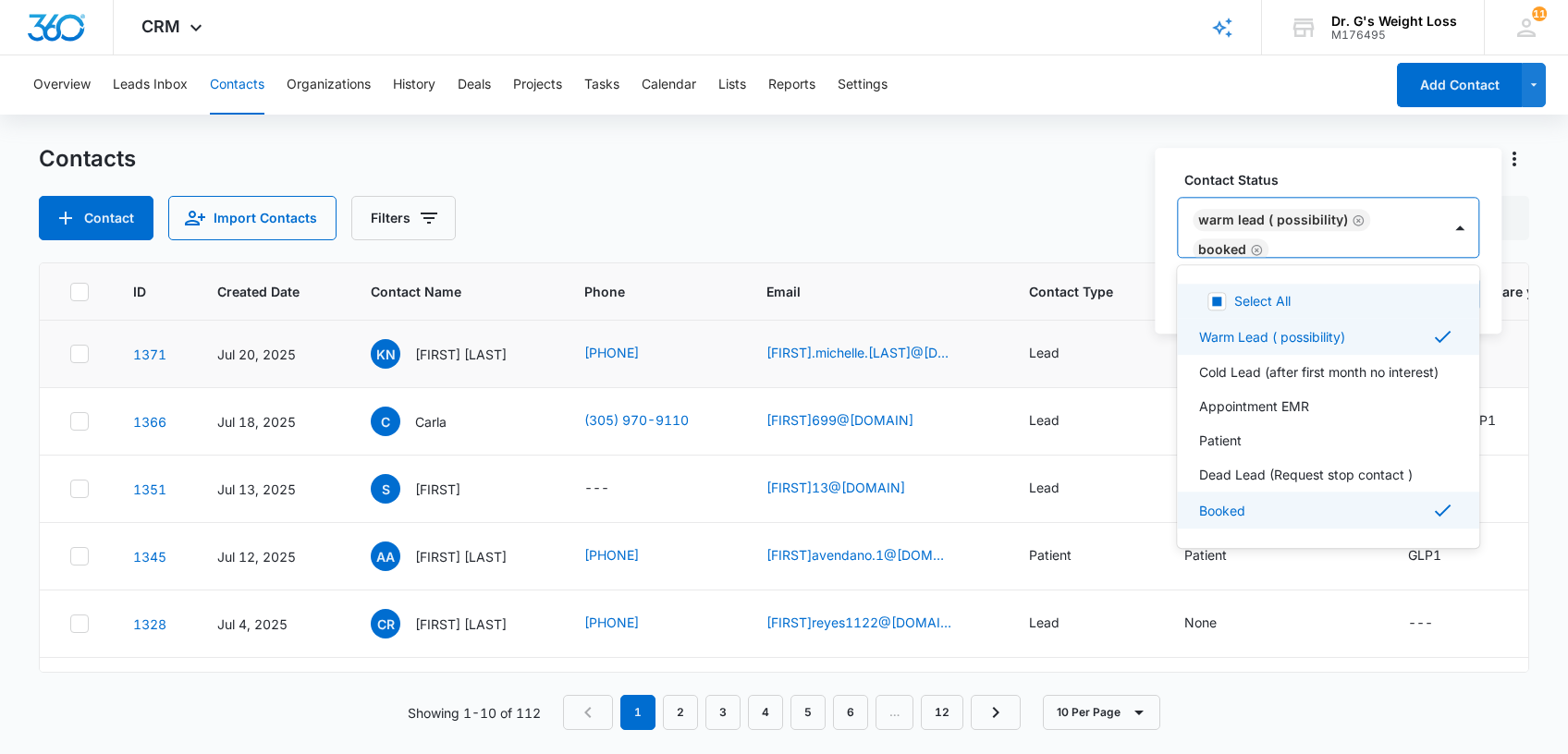click 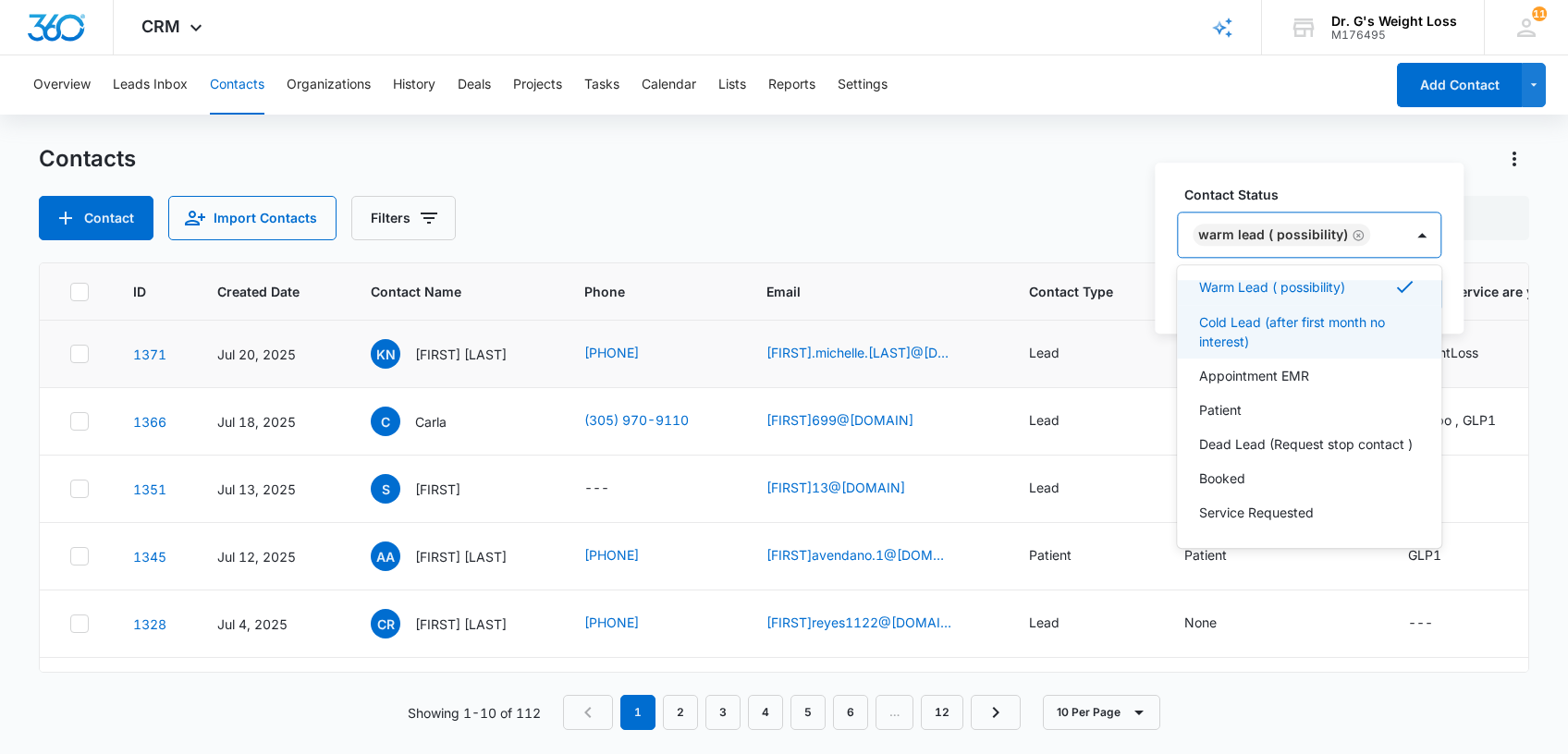 scroll, scrollTop: 0, scrollLeft: 0, axis: both 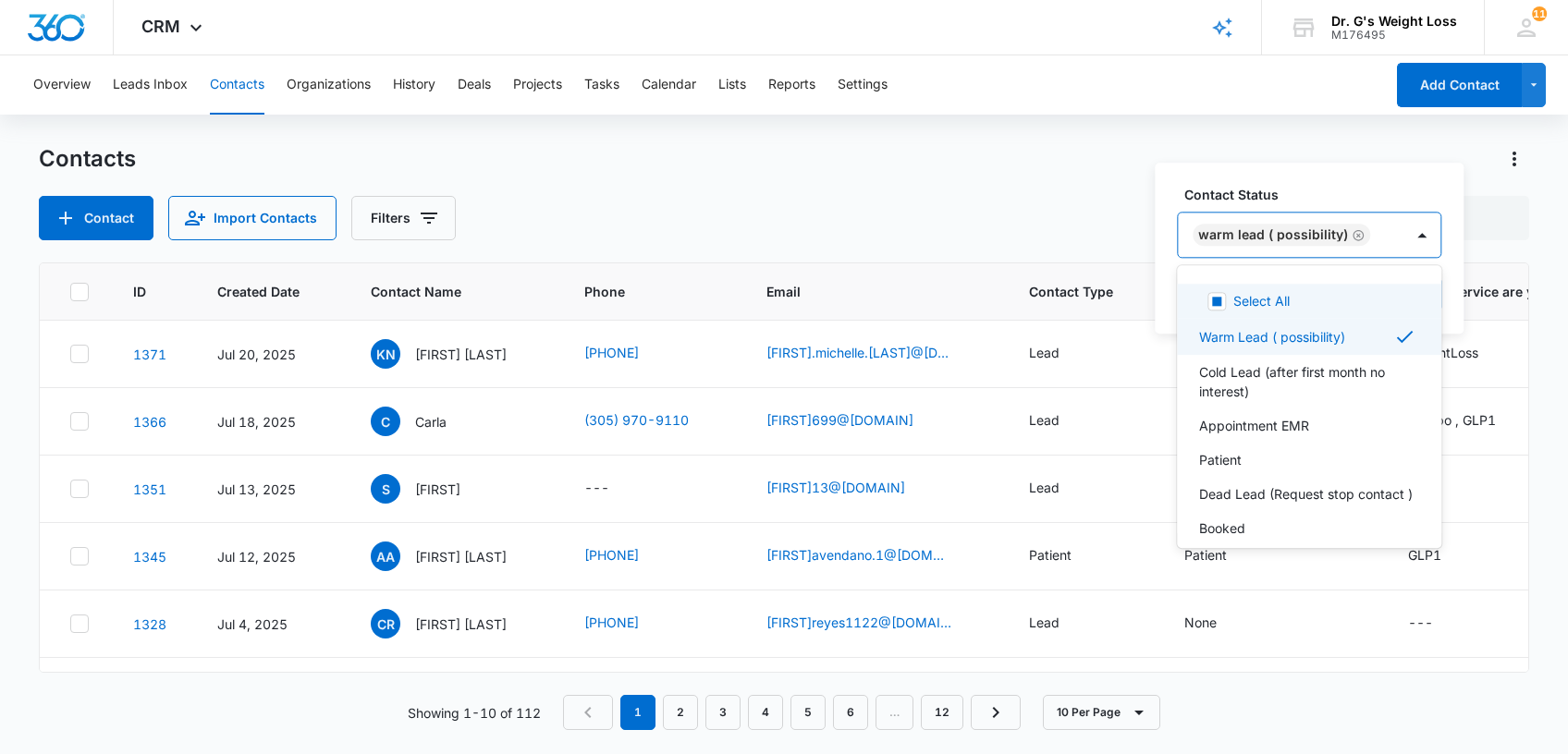 click on "Contacts Contact Import Contacts Filters ID Created Date Contact Name Phone Email Contact Type Contact Status Which service are you interested in? Best contact time  Next Contact Date Special Notes Assigned To 1371 [MONTH] 20, 2025 KN [FIRST] [LAST] [PHONE] [FIRST].michelle.[LAST]@[DOMAIN] Lead Booked Contact Status option Booked, deselected. 8 results available. Use Up and Down to choose options, press Enter to select the currently focused option, press Escape to exit the menu, press Tab to select the option and exit the menu. Warm Lead ( possibility) Select All Warm Lead ( possibility) Cold Lead (after first month no interest)  Appointment EMR   Patient Dead Lead (Request stop contact )  Booked Service Requested Cancel Save WeightLoss Morning  [MONTH] 22, 2025 [FIRST] is referred by our patient [FIRST] [LAST], she is interested in weight loss programs and has scheduled her appointment for 07/23/25 at 9:00 am for an initial consultation. [CITY] [STATE], [CITY] [STATE] 1366 [MONTH] 18, 2025 C [FIRST] Lead 1351" at bounding box center (783, 448) 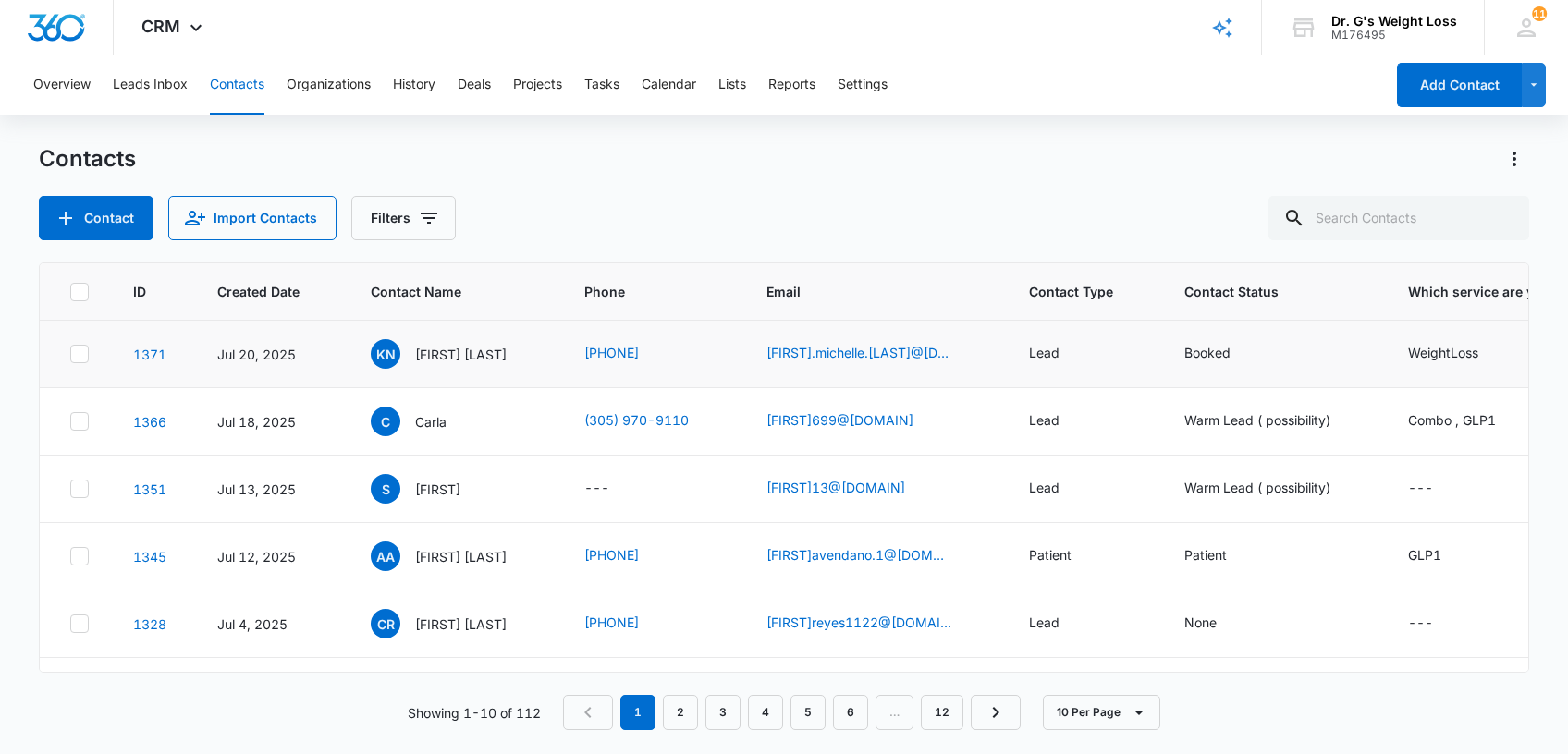 click on "Booked" at bounding box center (1274, 354) 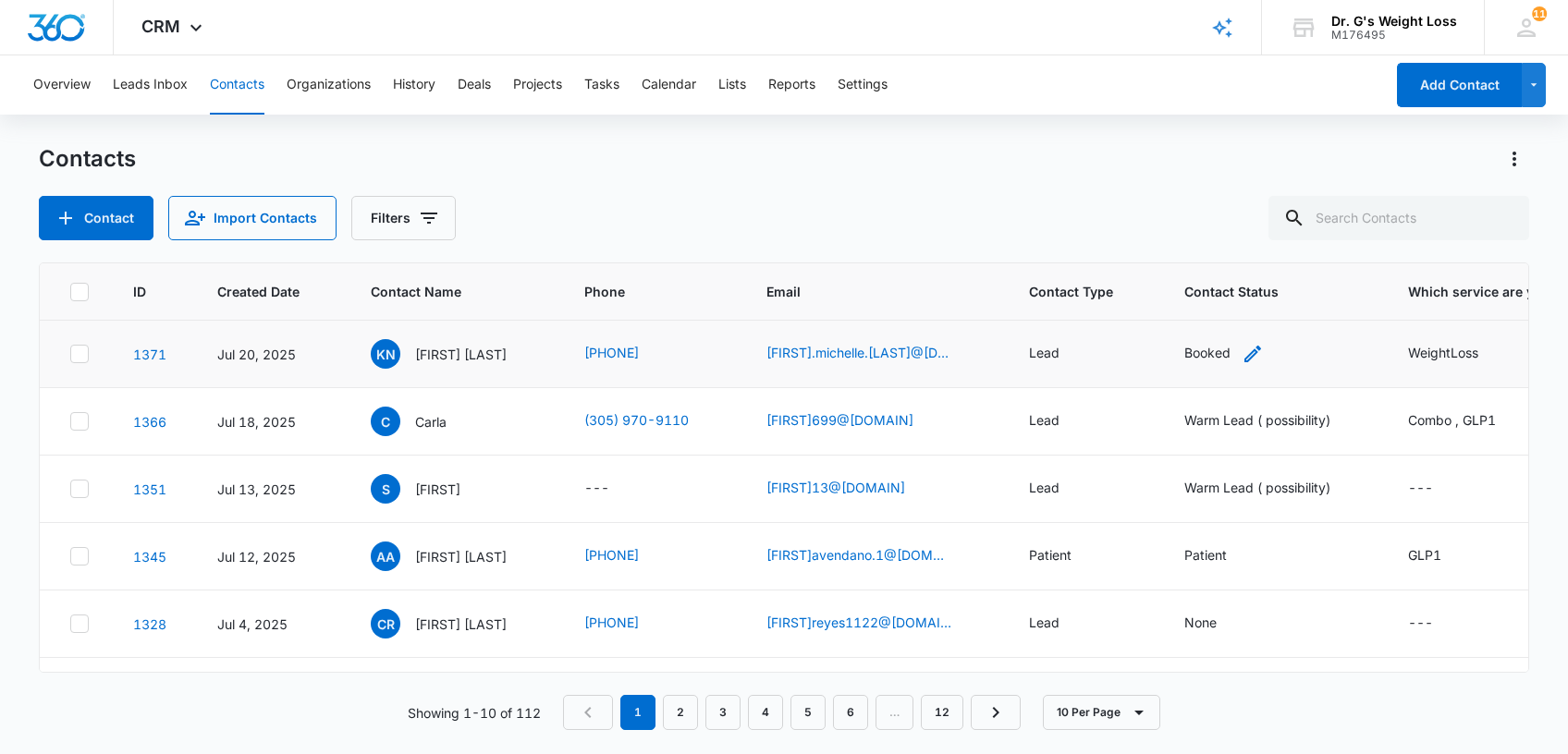 click on "Booked" at bounding box center [1207, 352] 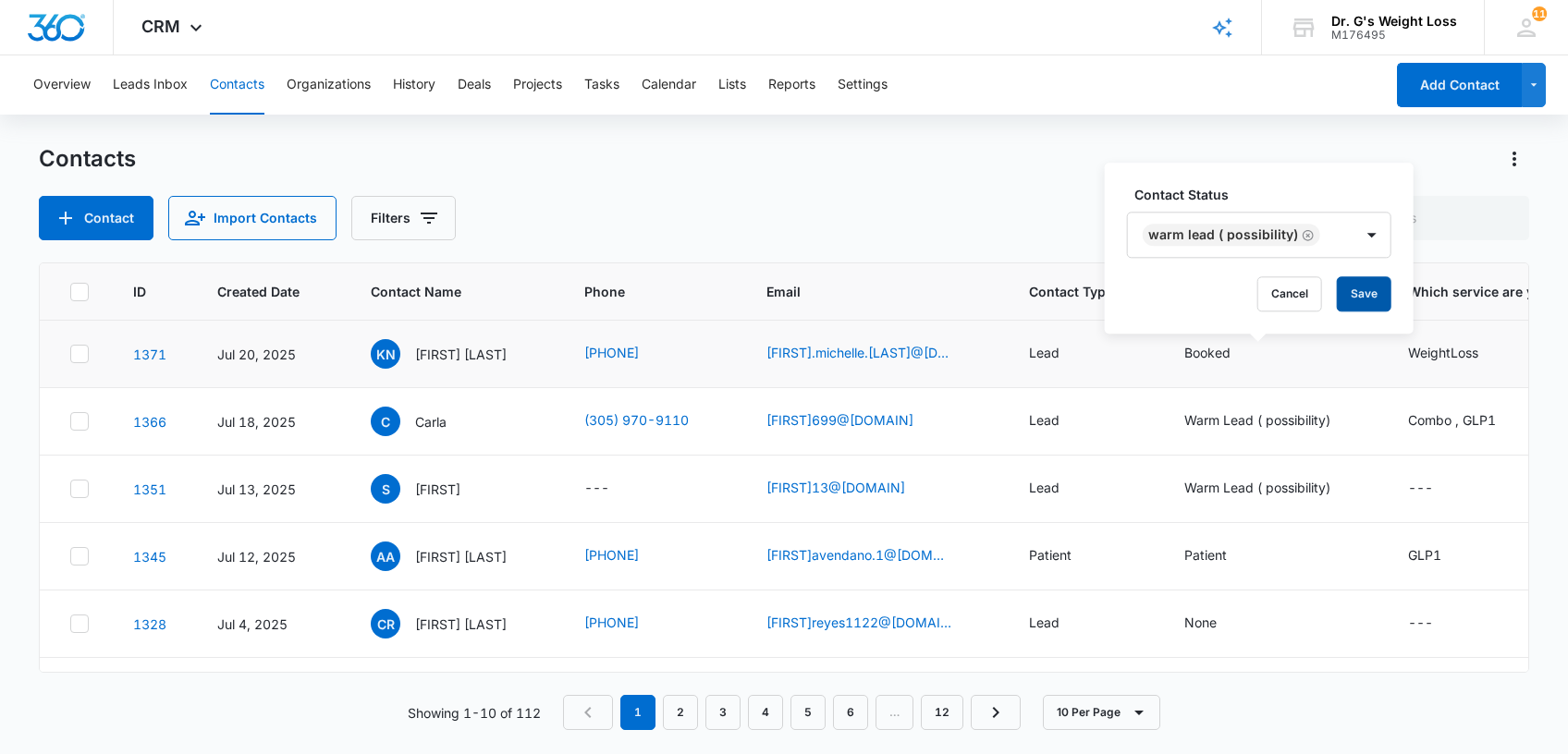 click on "Save" at bounding box center (1364, 294) 